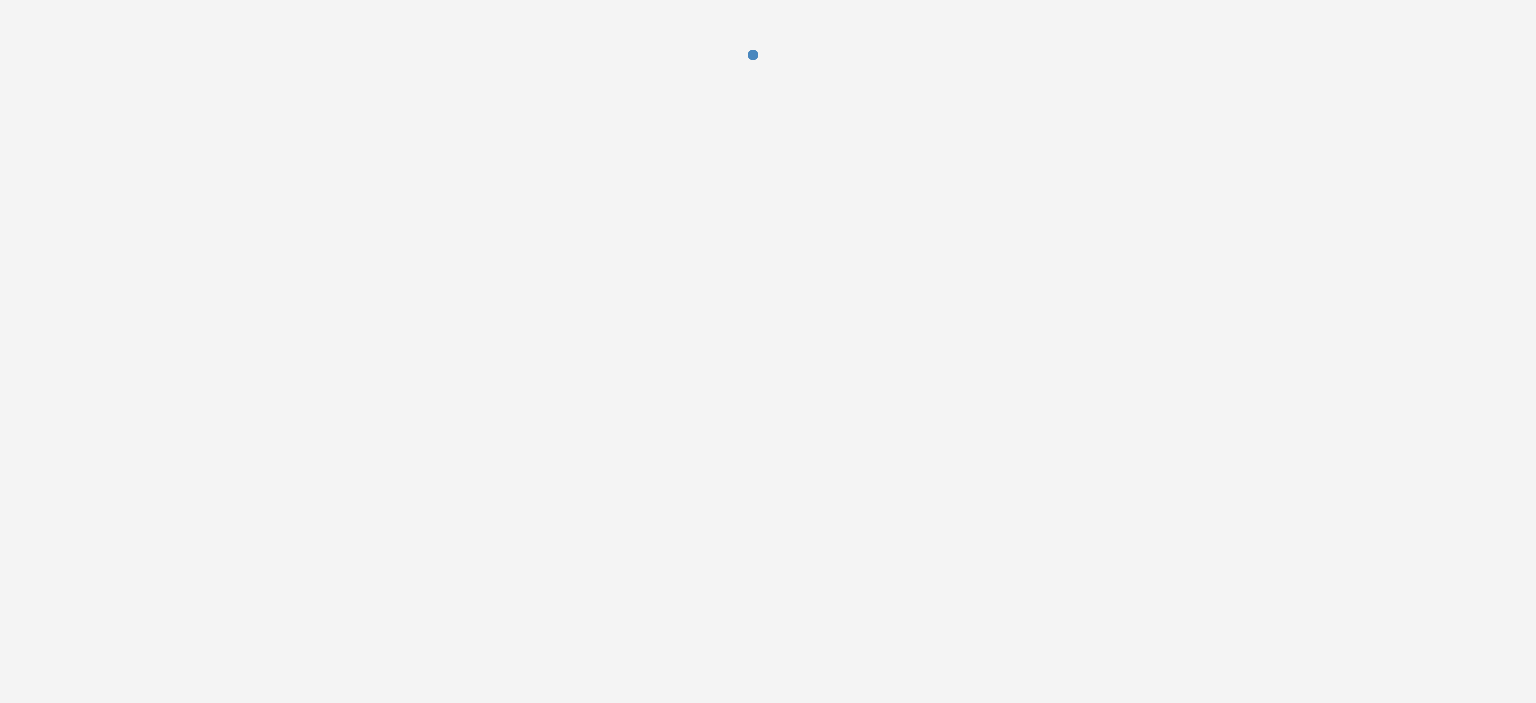 scroll, scrollTop: 0, scrollLeft: 0, axis: both 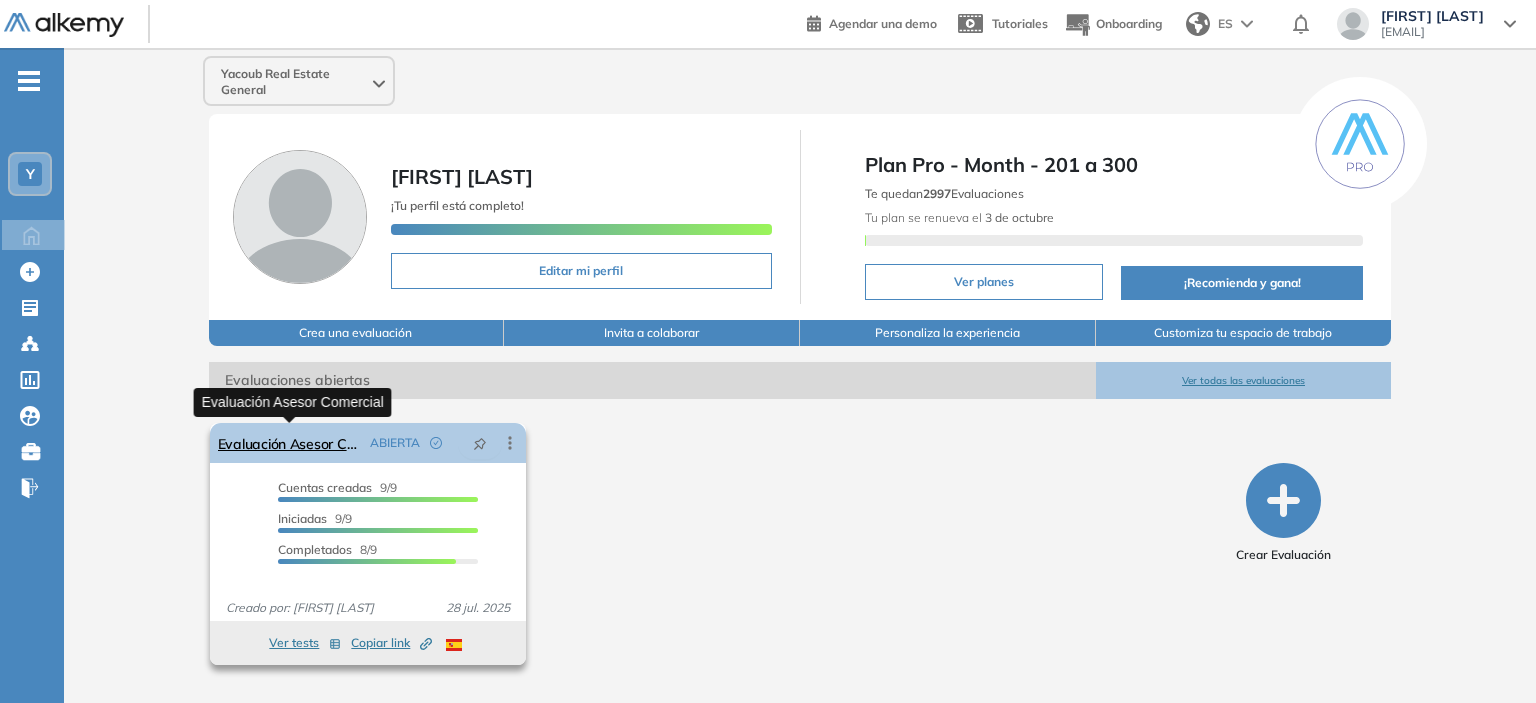 click on "Evaluación Asesor Comercial" at bounding box center [290, 443] 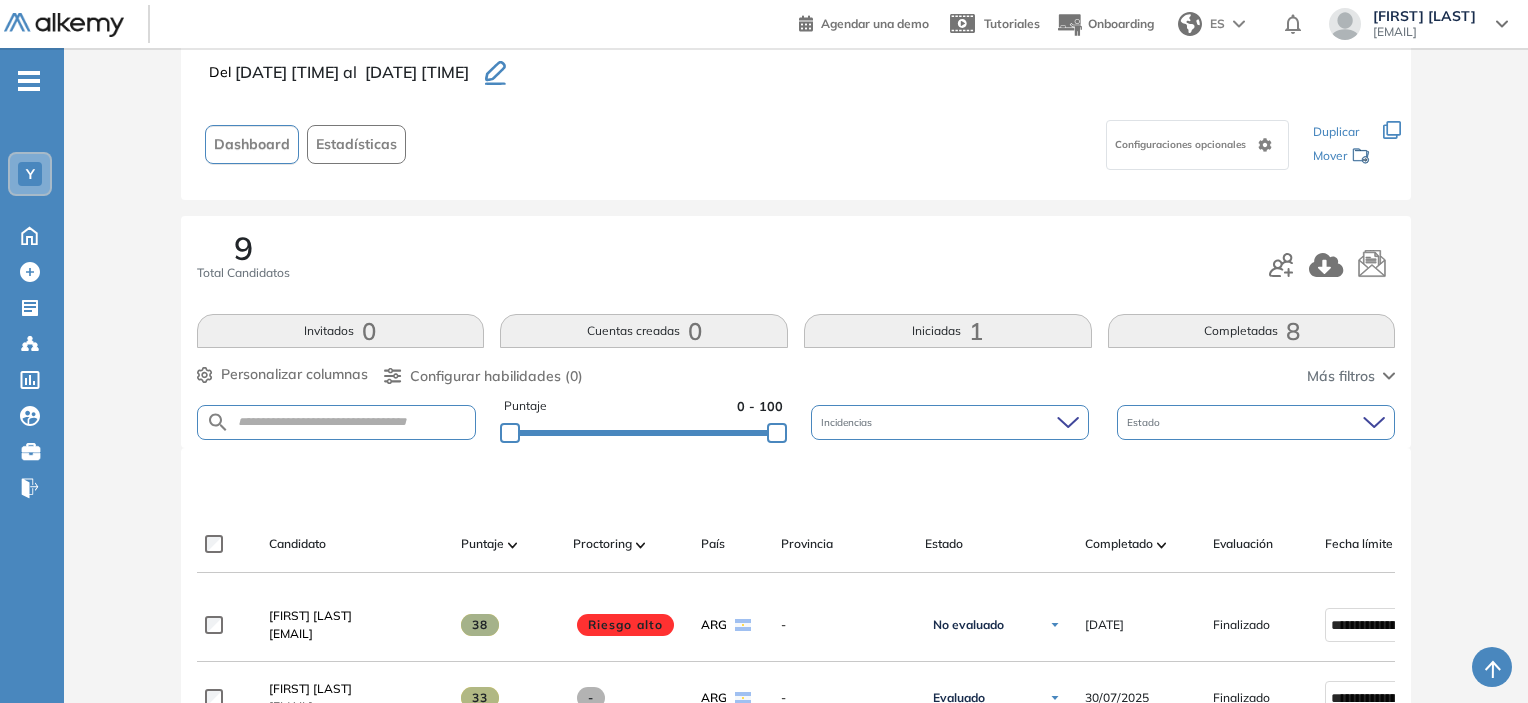 scroll, scrollTop: 100, scrollLeft: 0, axis: vertical 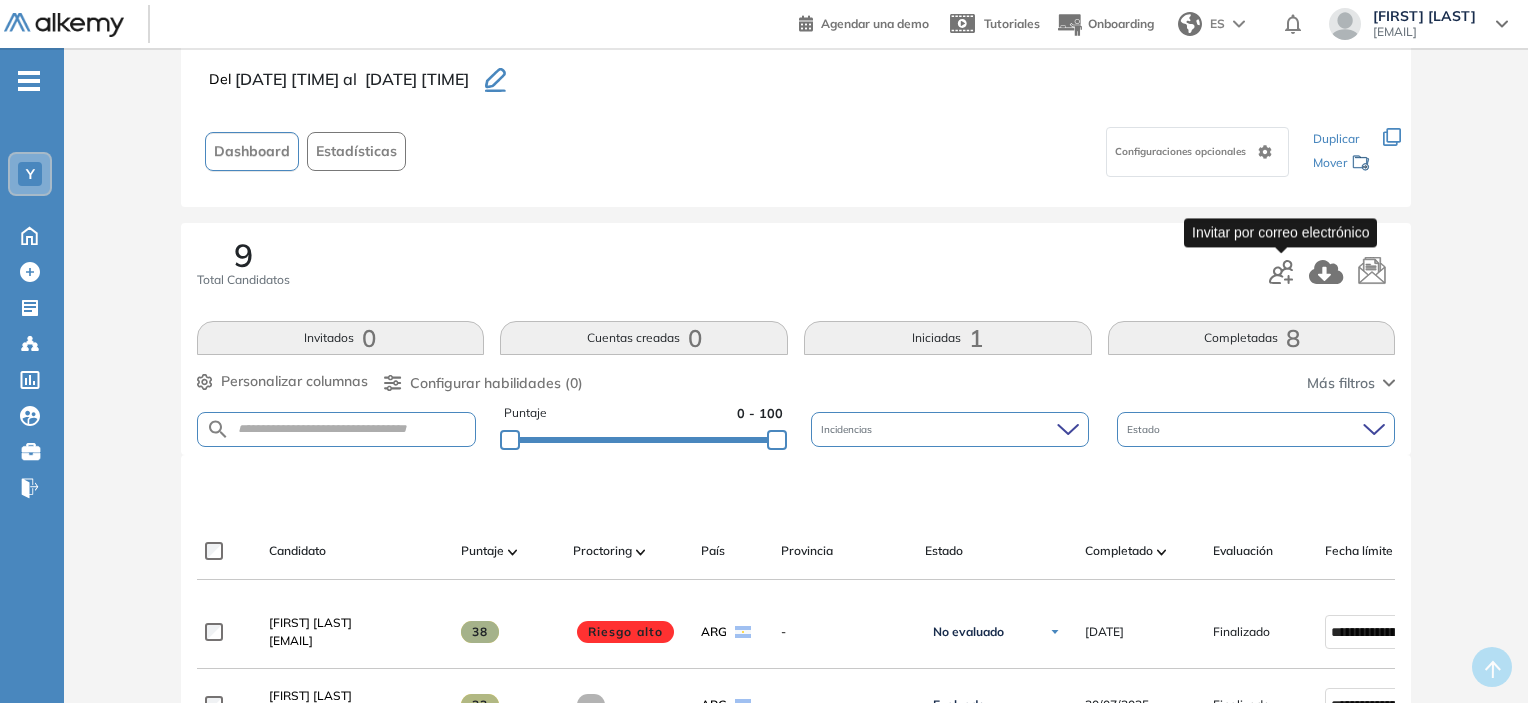 click 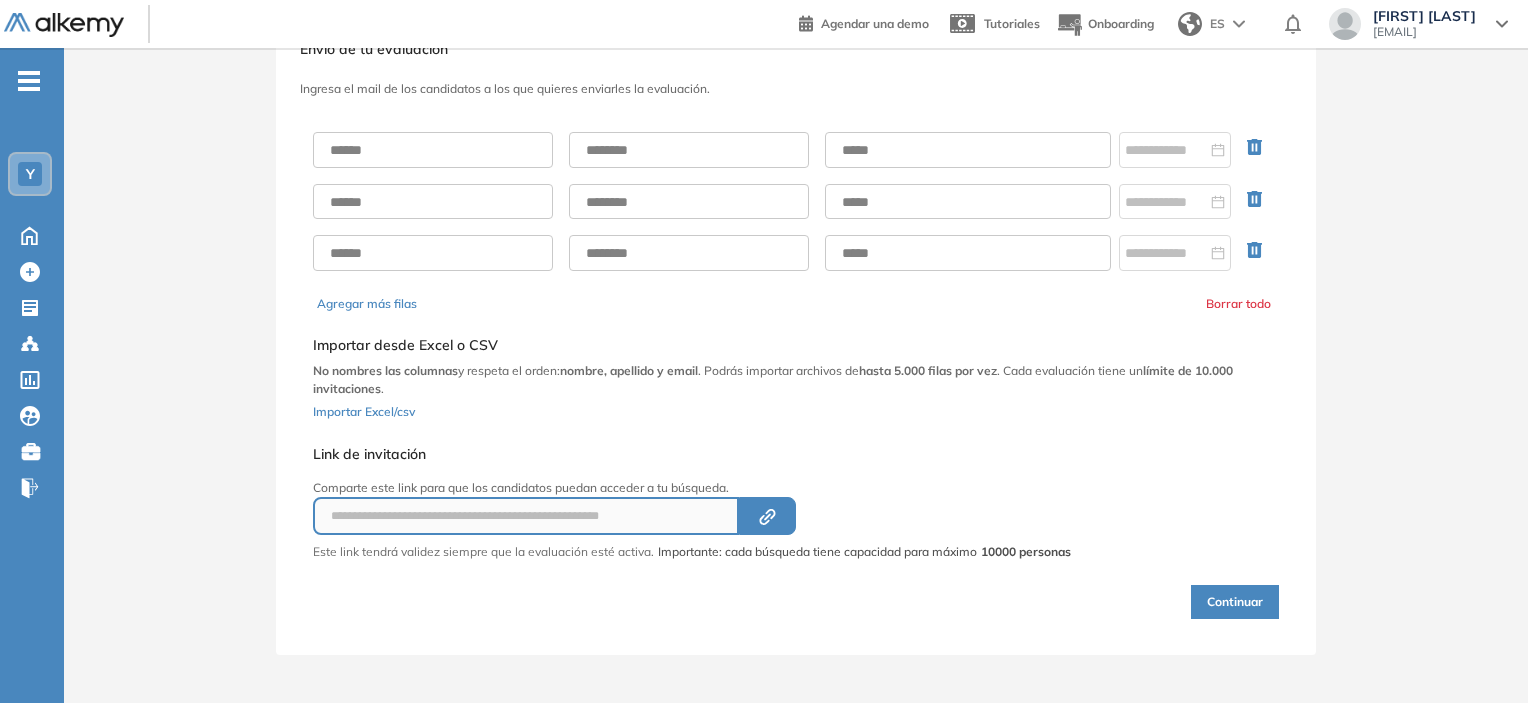 scroll, scrollTop: 68, scrollLeft: 0, axis: vertical 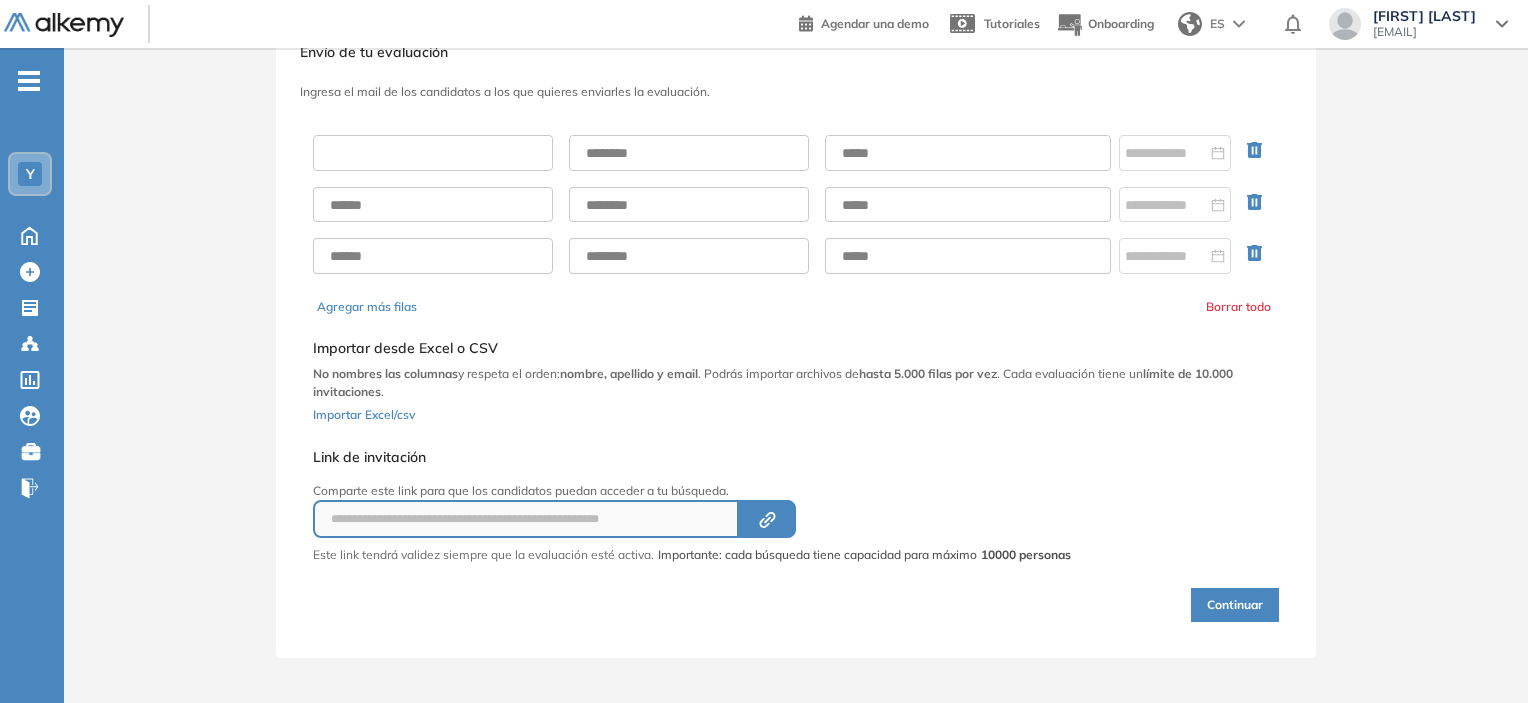 click at bounding box center (433, 153) 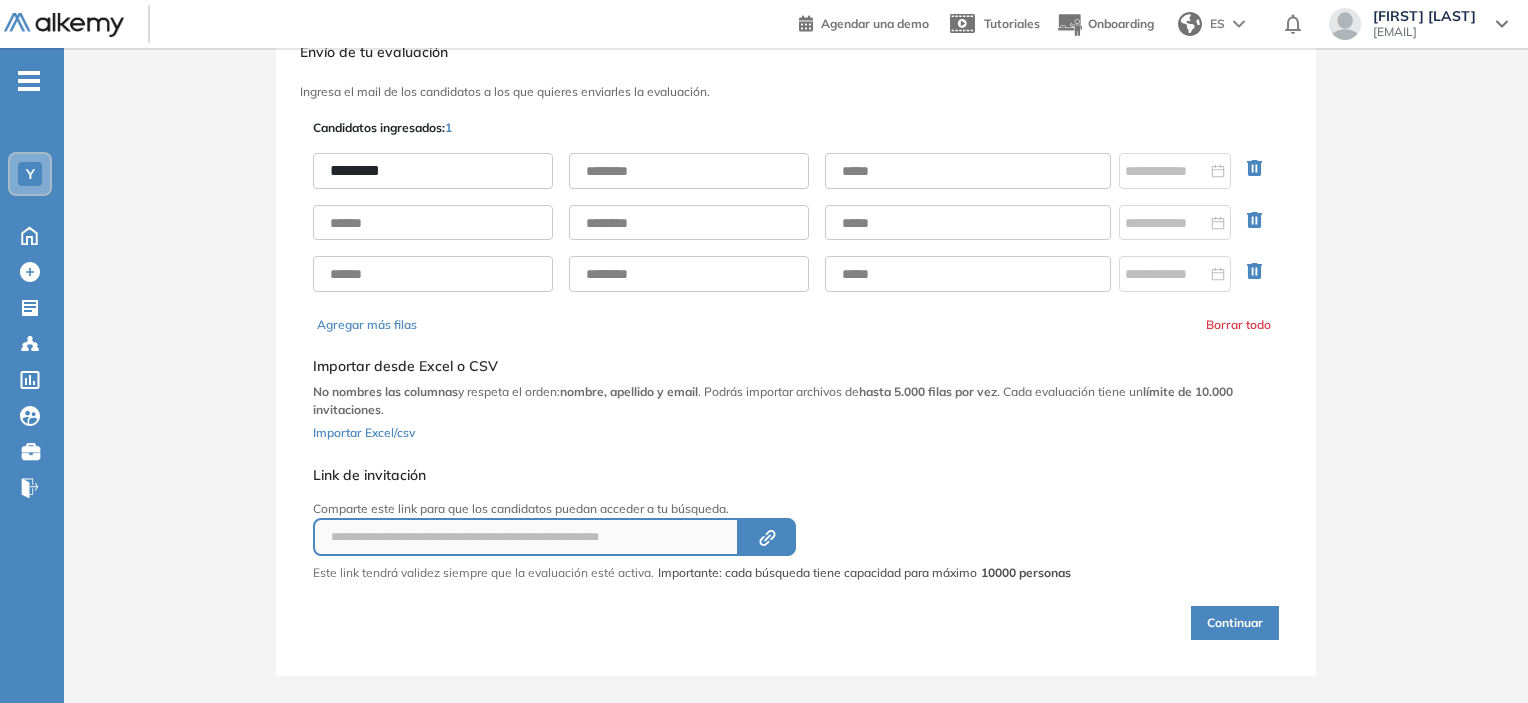type on "********" 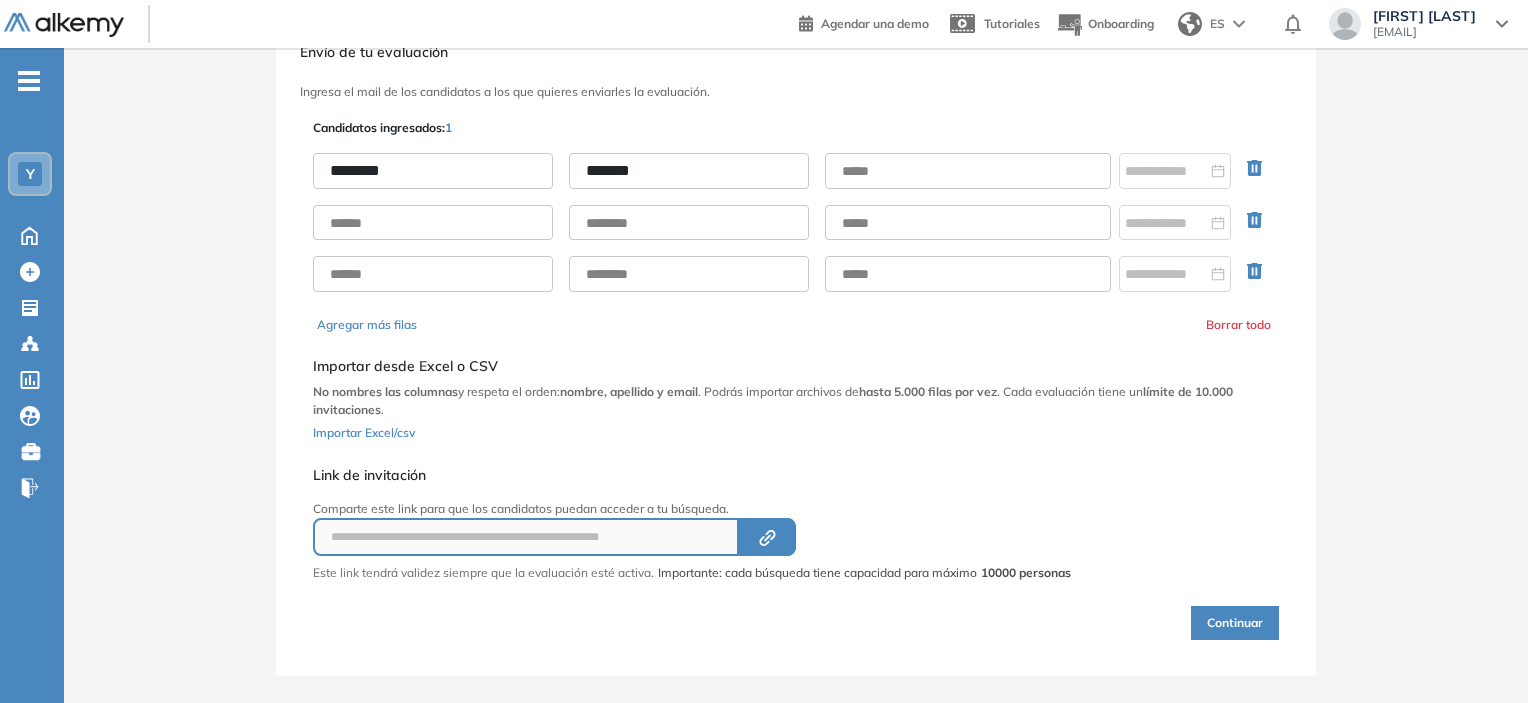type on "*******" 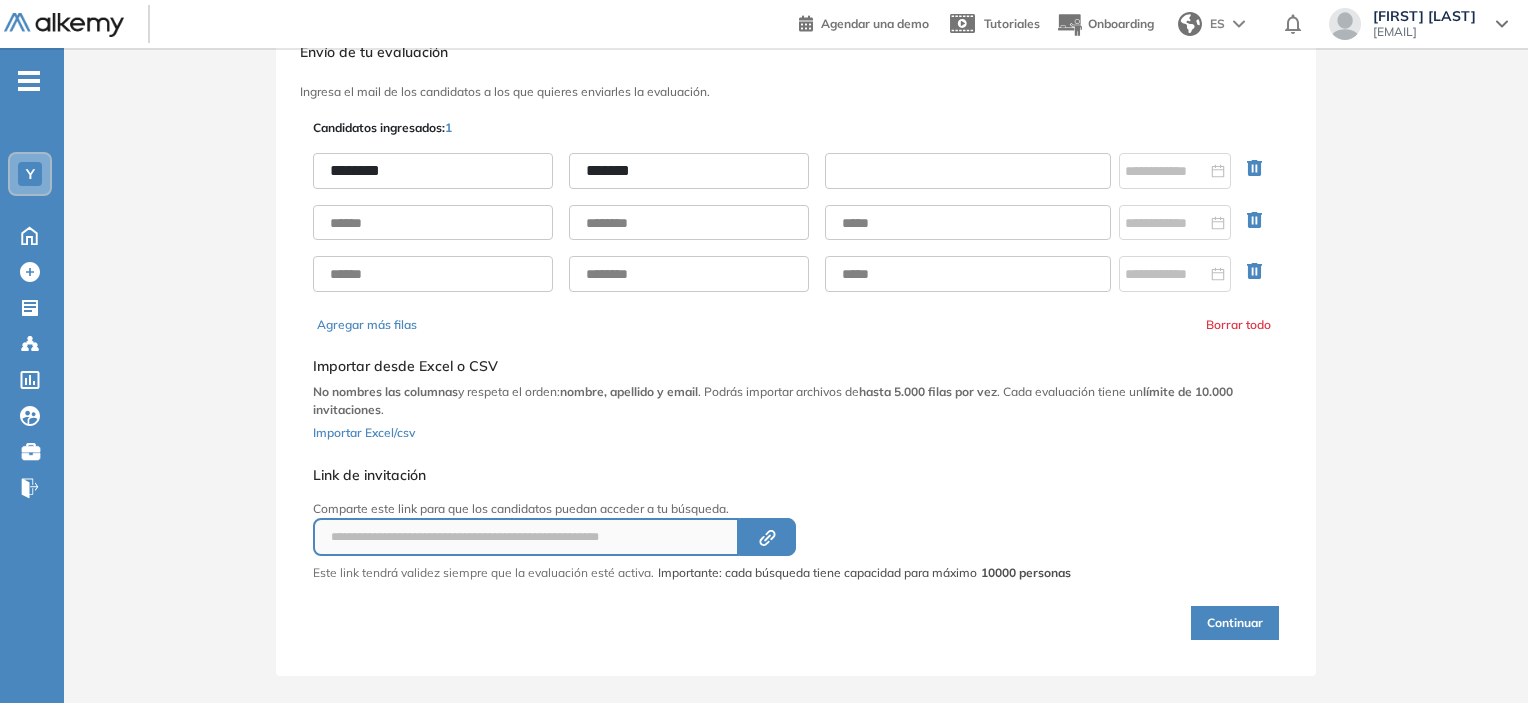 click at bounding box center [968, 171] 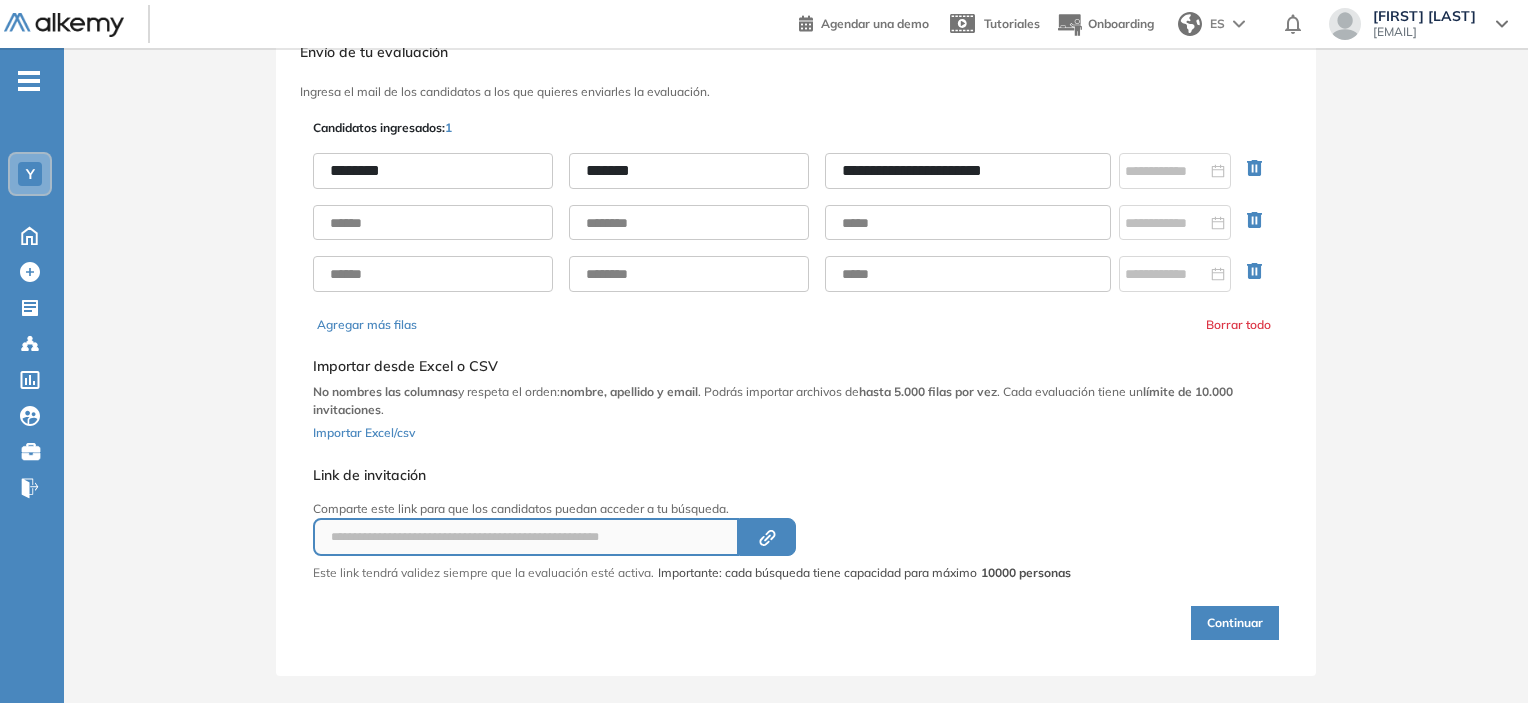 drag, startPoint x: 644, startPoint y: 193, endPoint x: 387, endPoint y: 200, distance: 257.0953 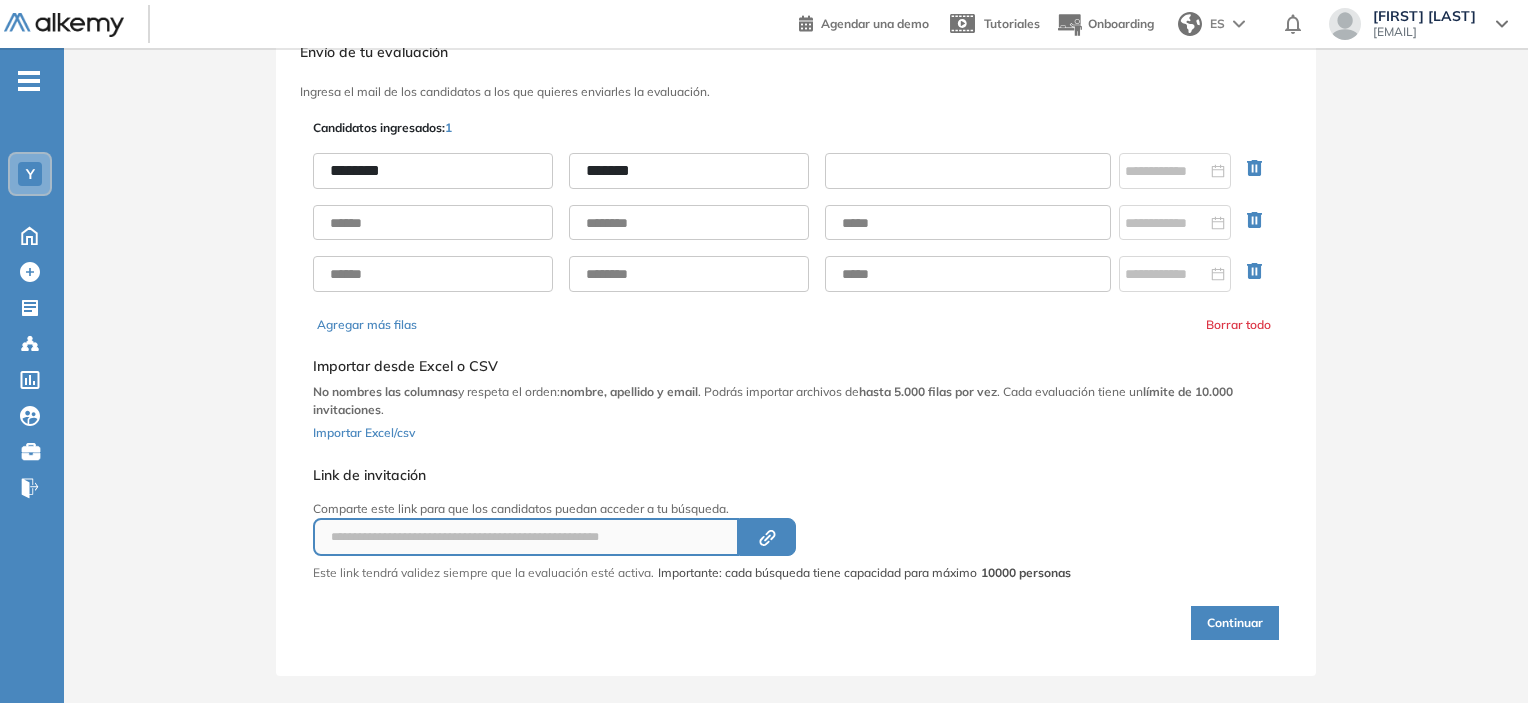 paste on "**********" 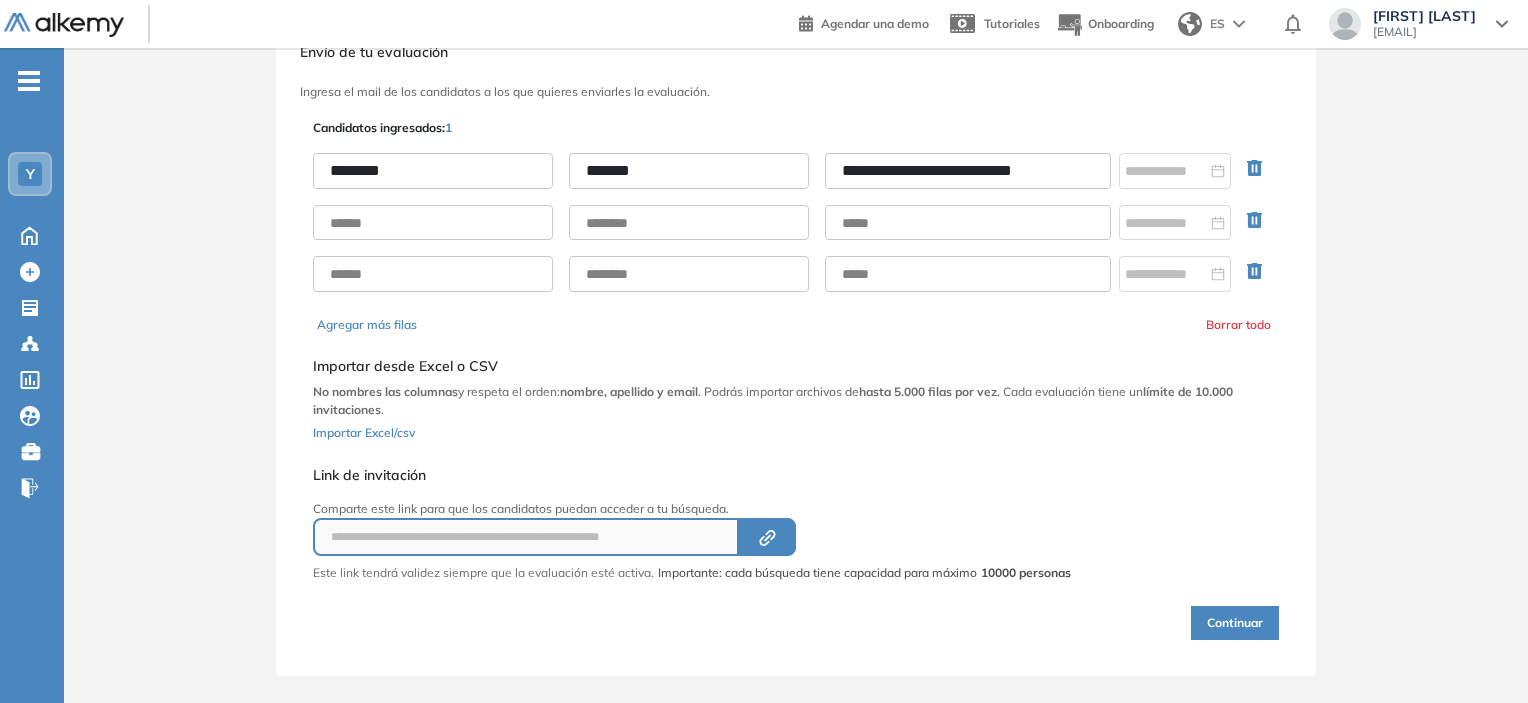 click on "**********" at bounding box center [968, 171] 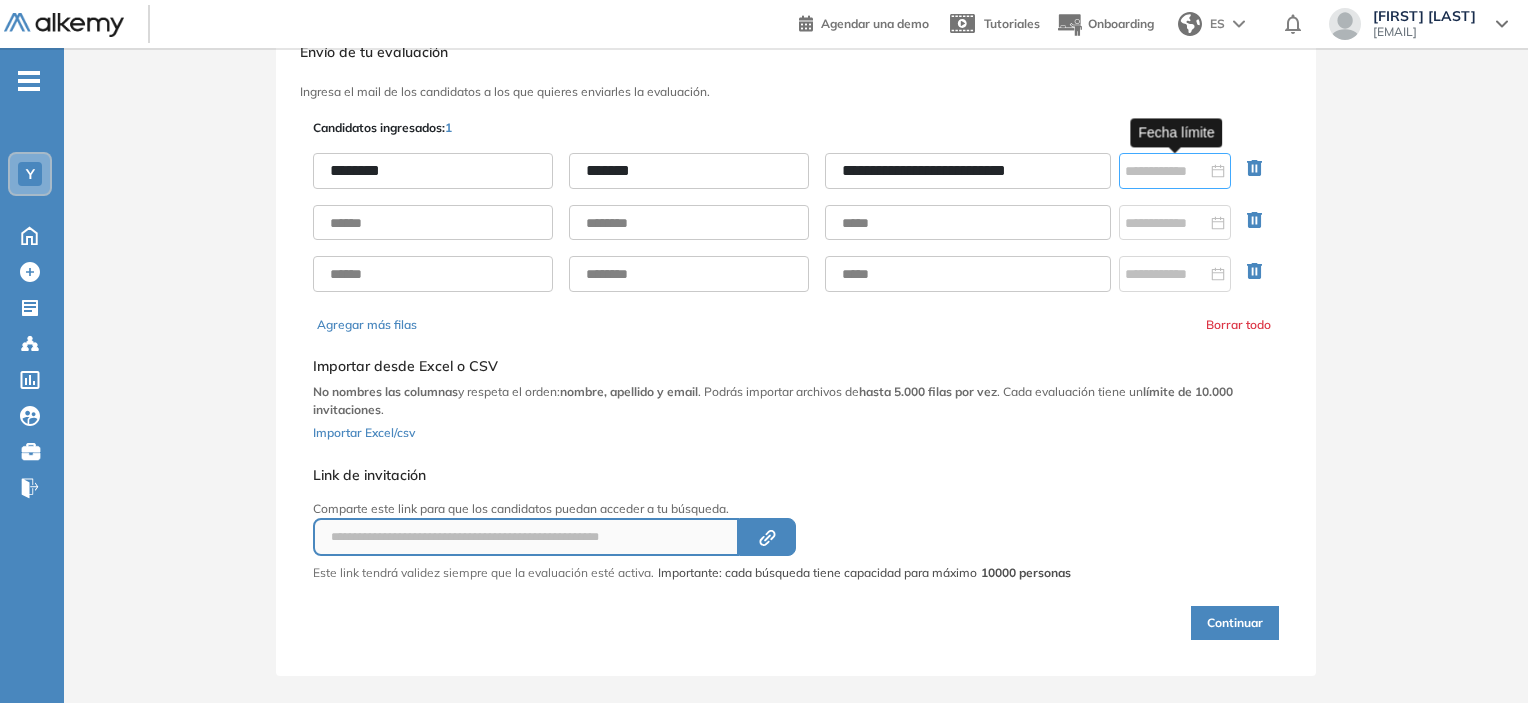 type on "**********" 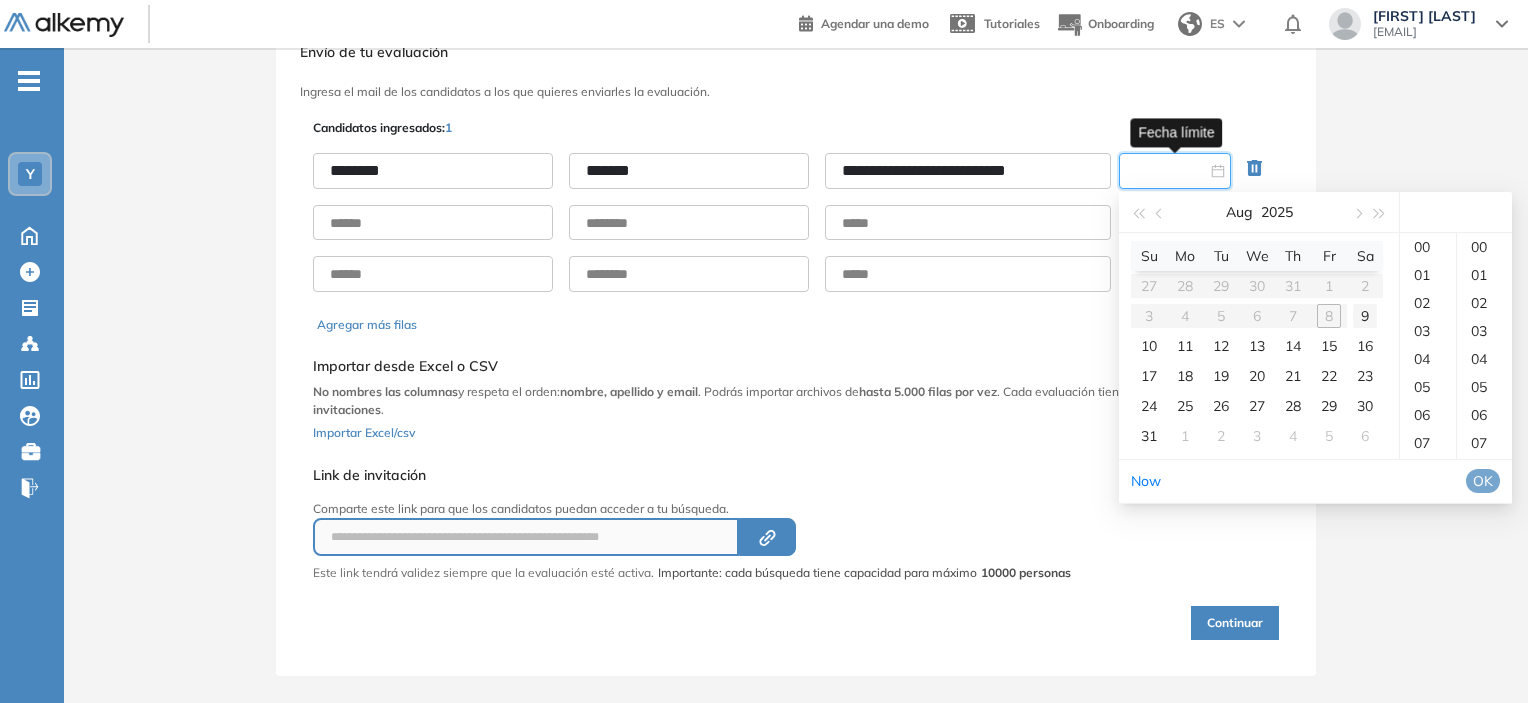 type on "**********" 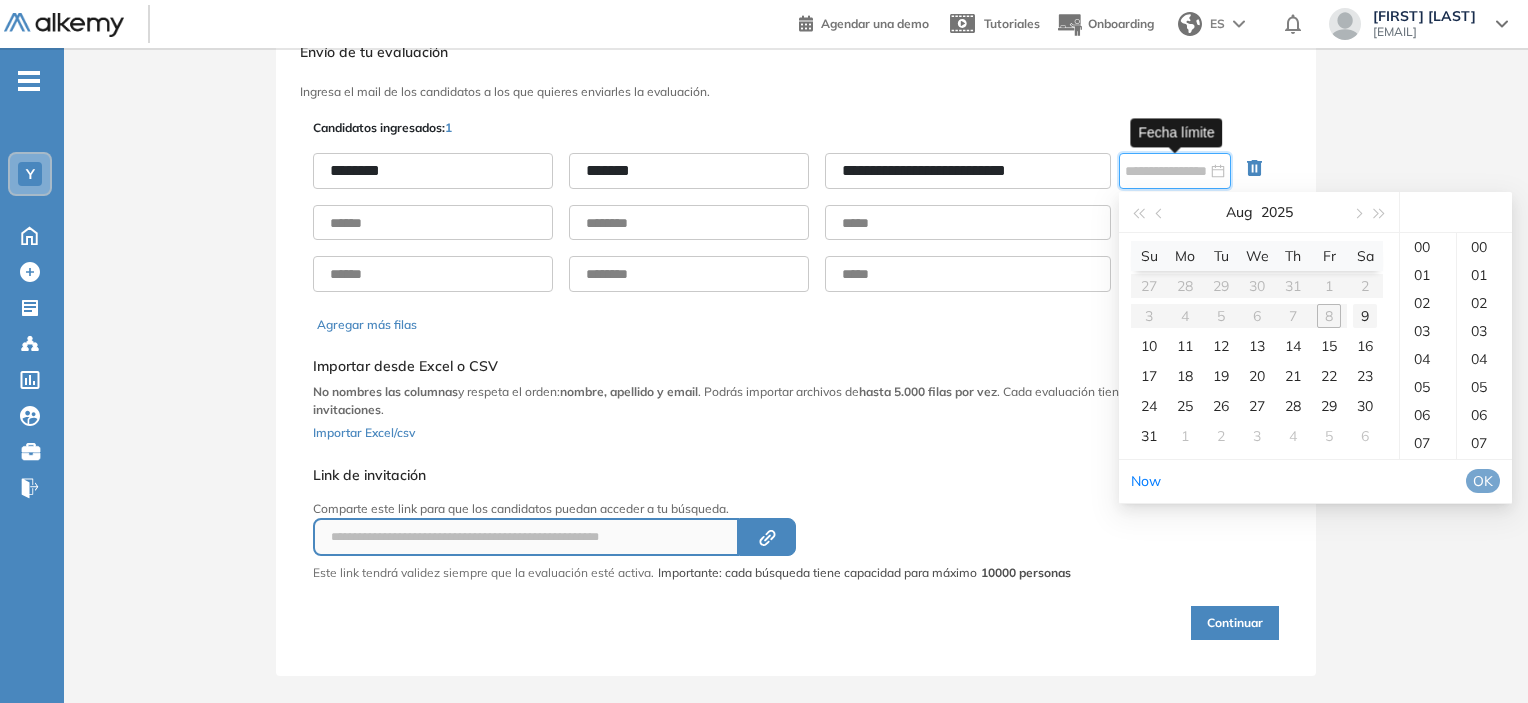 click on "9" at bounding box center (1365, 316) 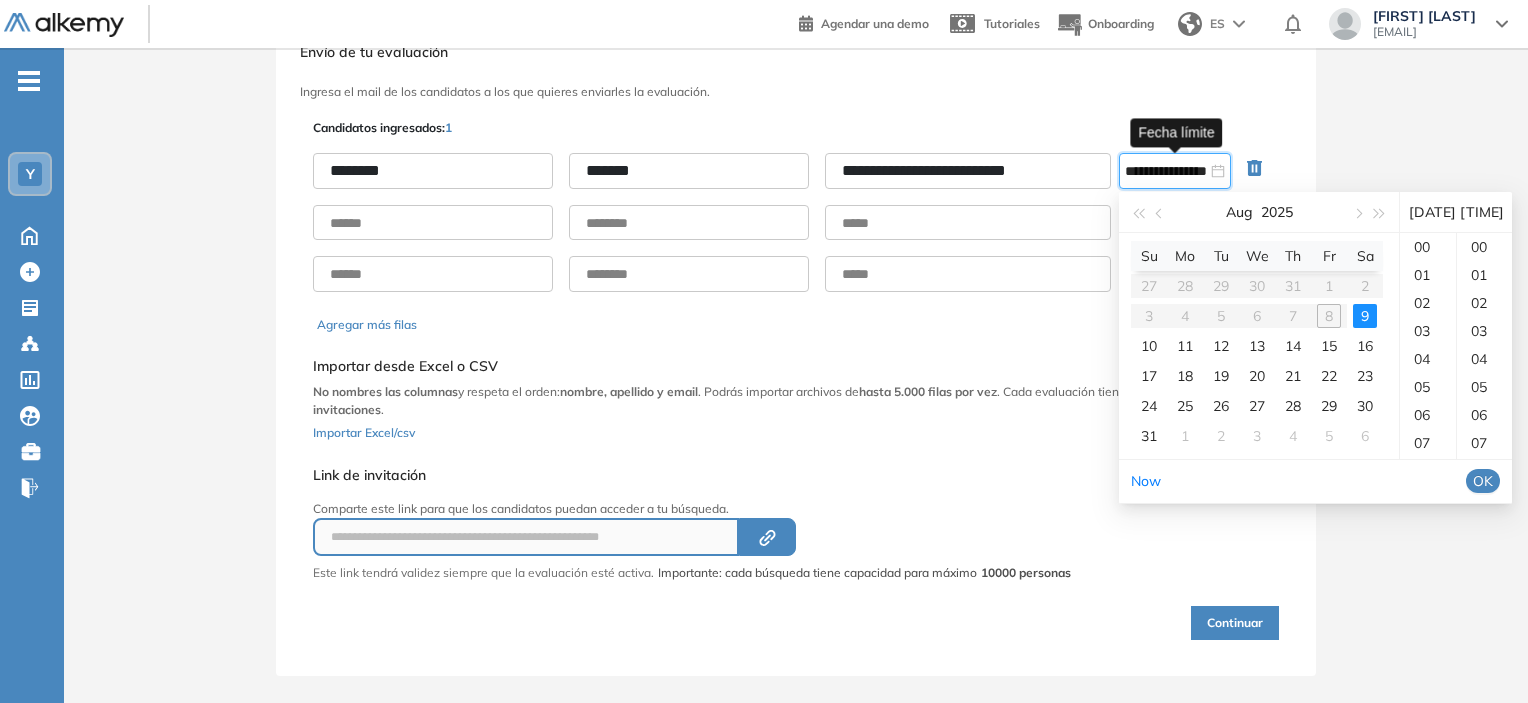 scroll, scrollTop: 448, scrollLeft: 0, axis: vertical 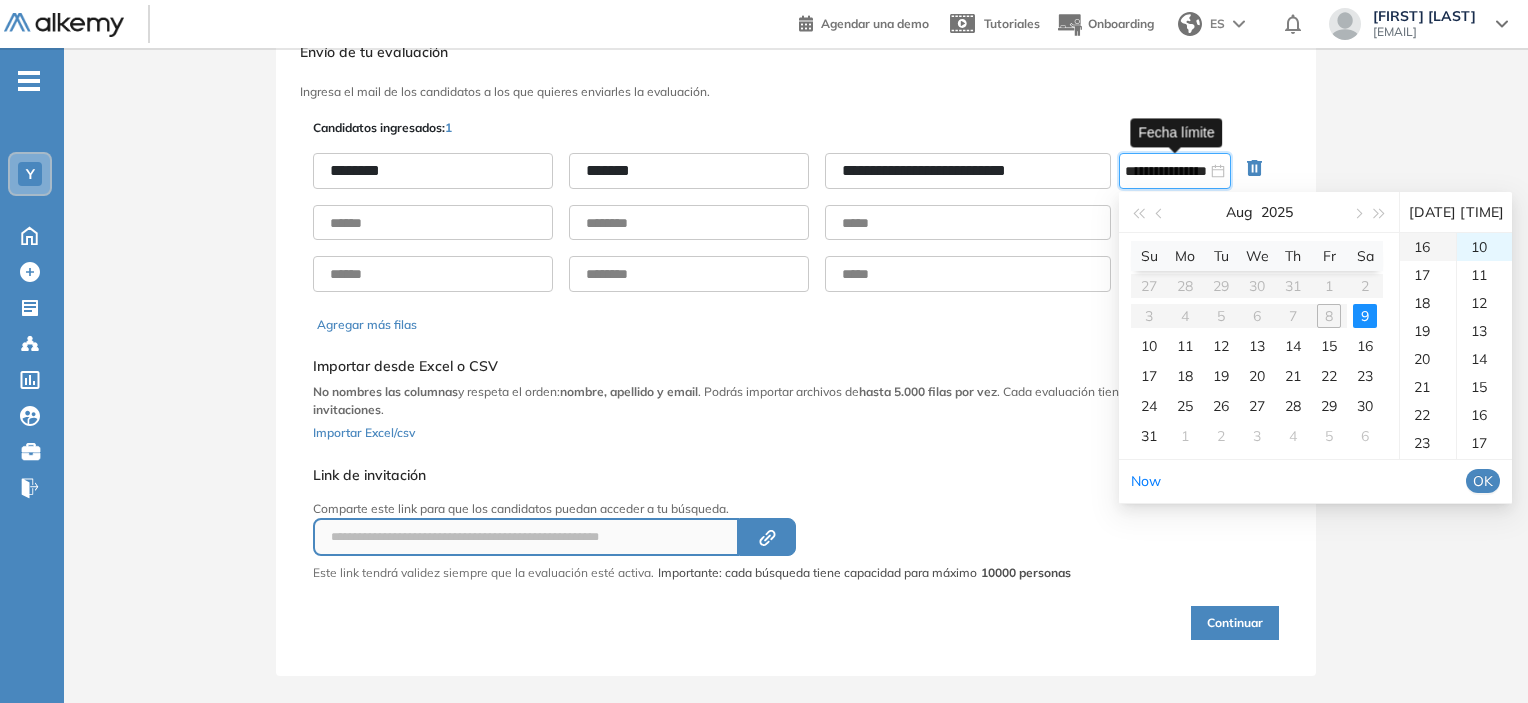 click on "16" at bounding box center (1428, 247) 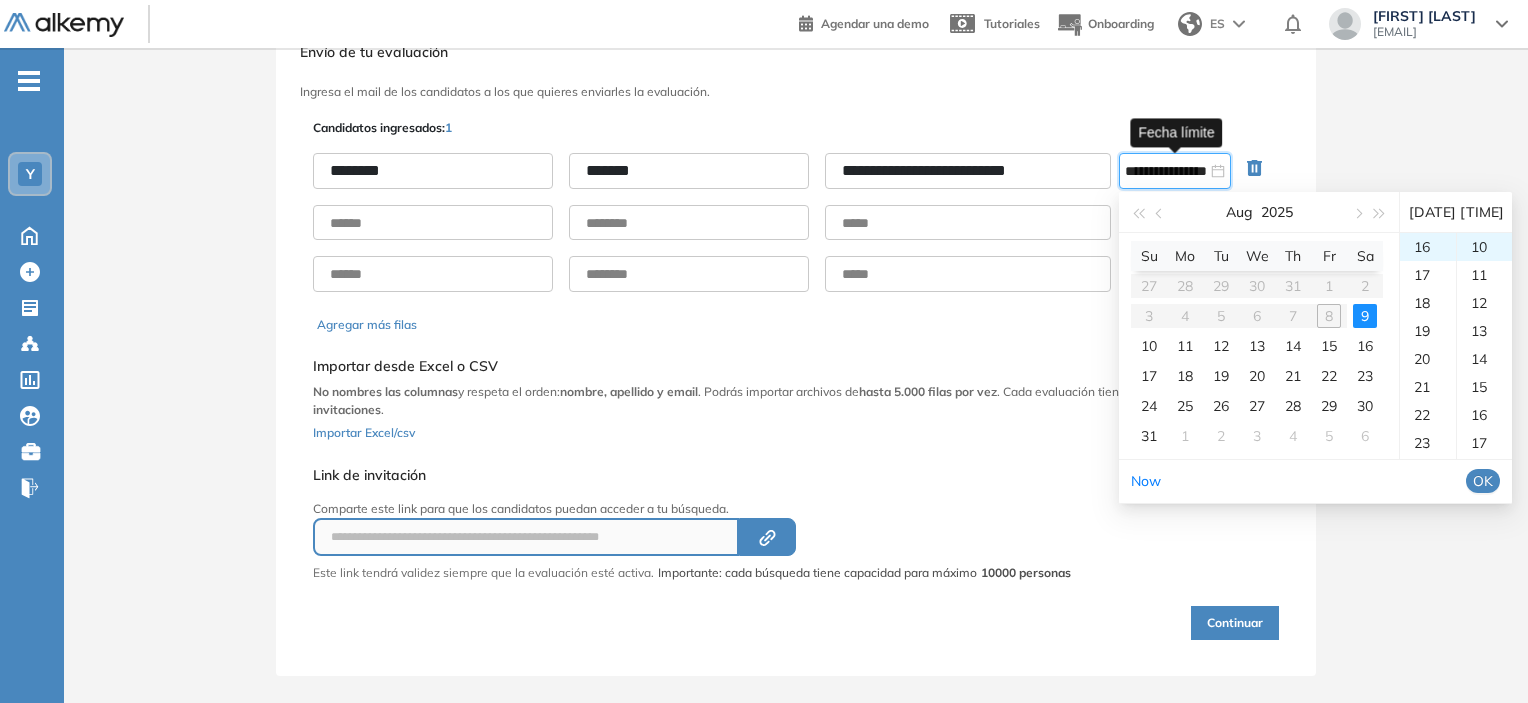 click on "OK" at bounding box center (1483, 481) 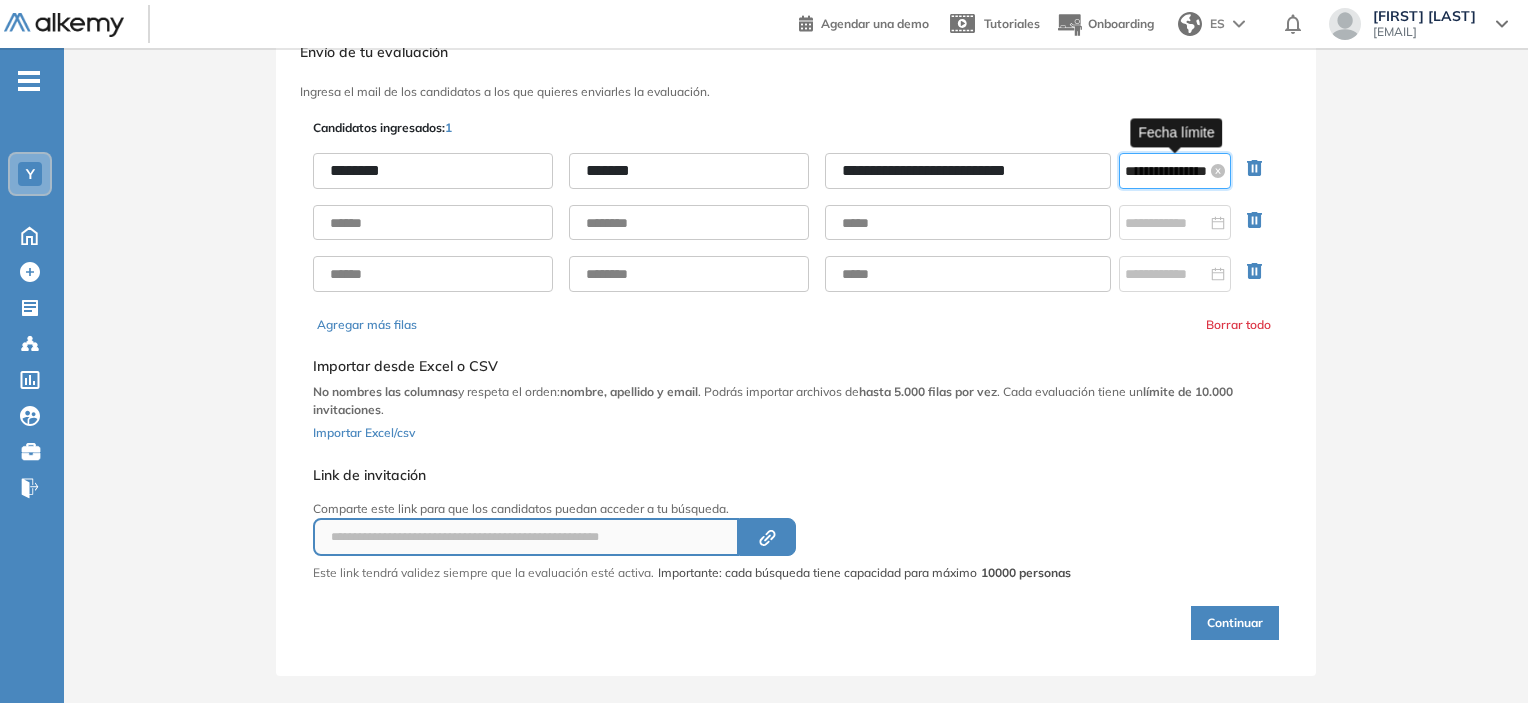 click on "**********" at bounding box center [1166, 171] 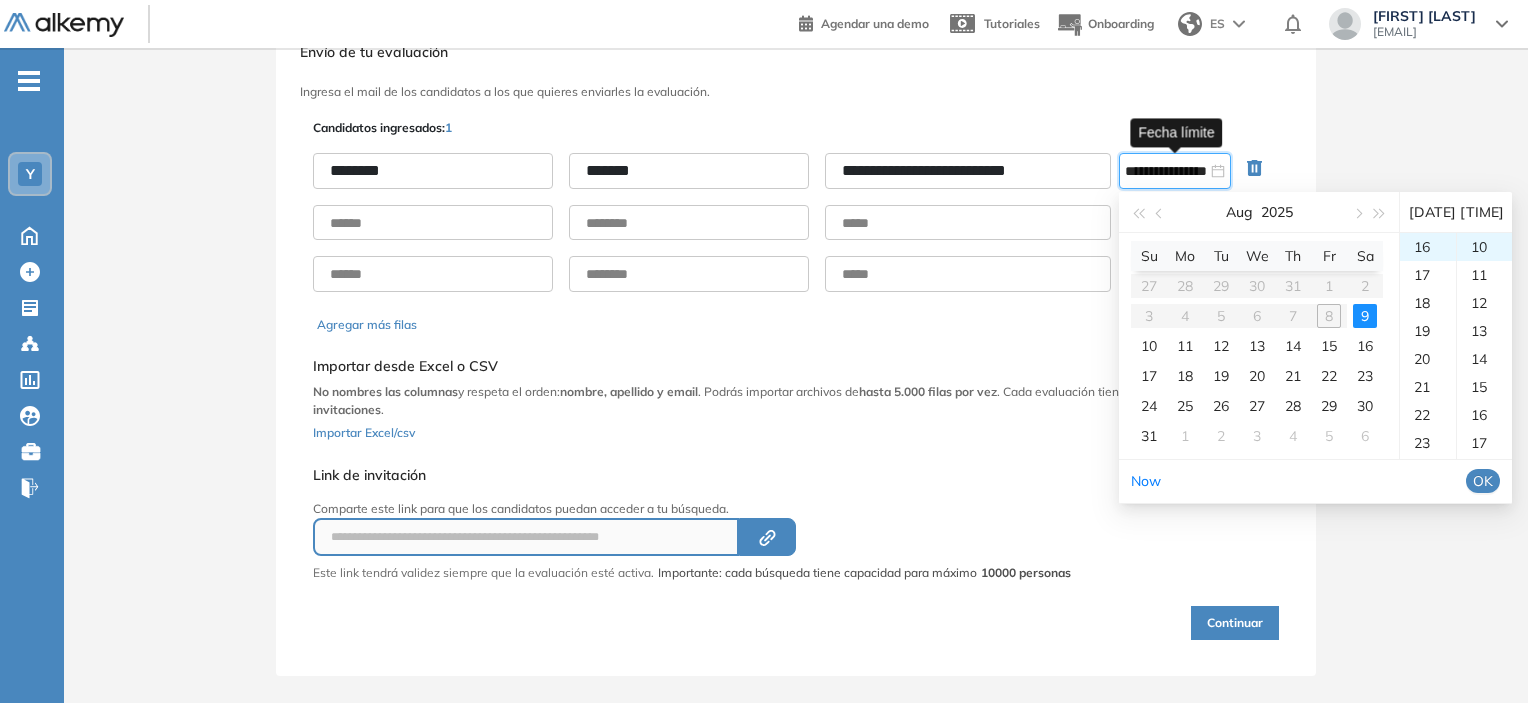 click on "Su Mo Tu We Th Fr Sa 27 28 29 30 31 1 2 3 4 5 6 7 8 9 10 11 12 13 14 15 16 17 18 19 20 21 22 23 24 25 26 27 28 29 30 31 1 2 3 4 5 6" at bounding box center (1257, 346) 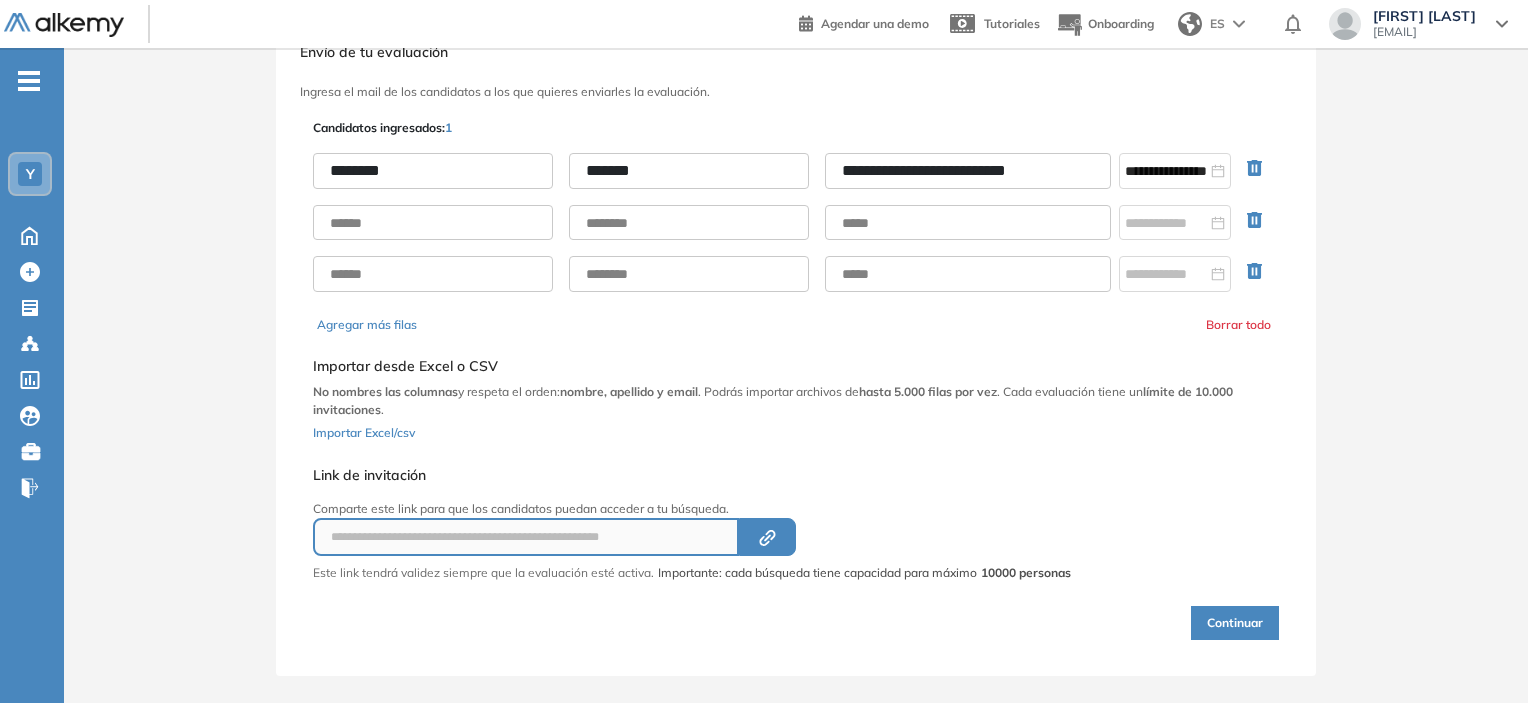 click on "**********" at bounding box center (796, 222) 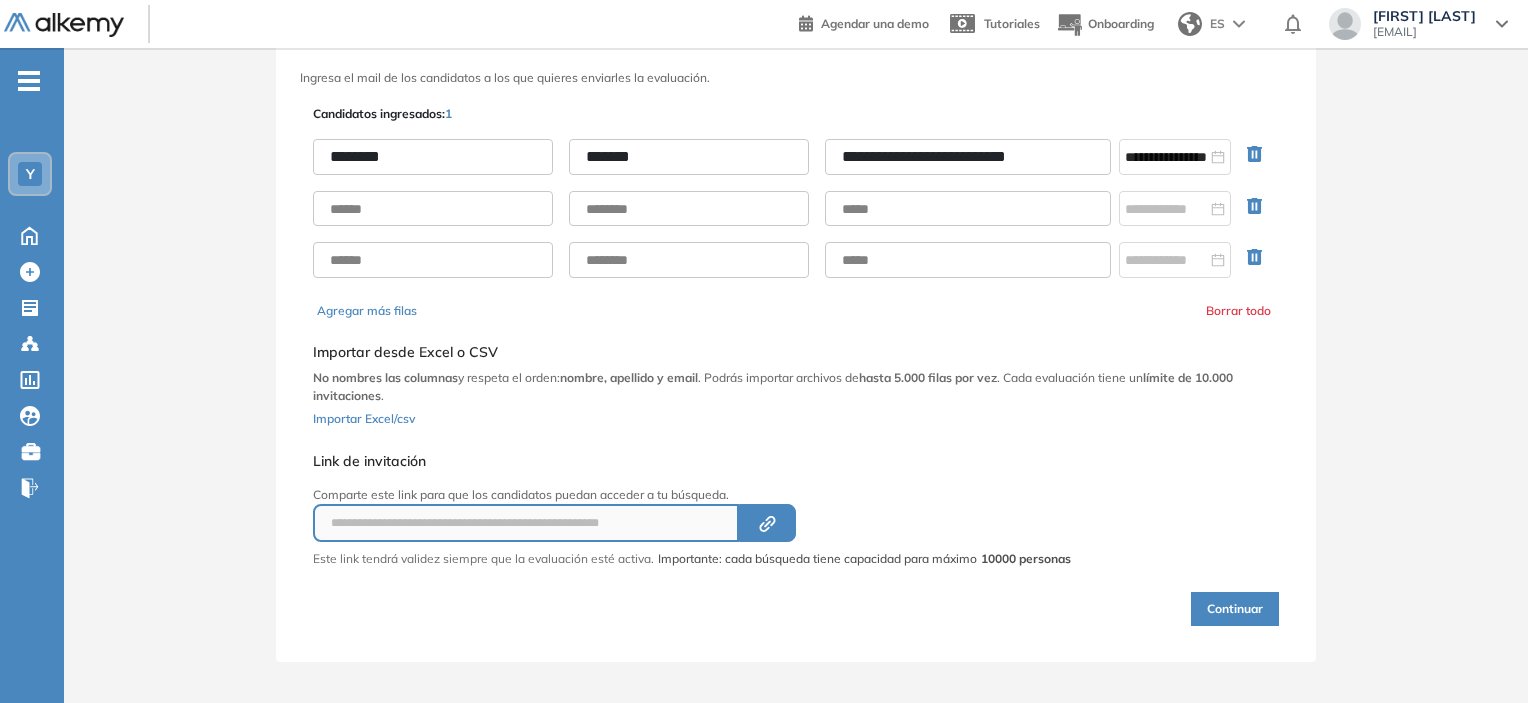 scroll, scrollTop: 86, scrollLeft: 0, axis: vertical 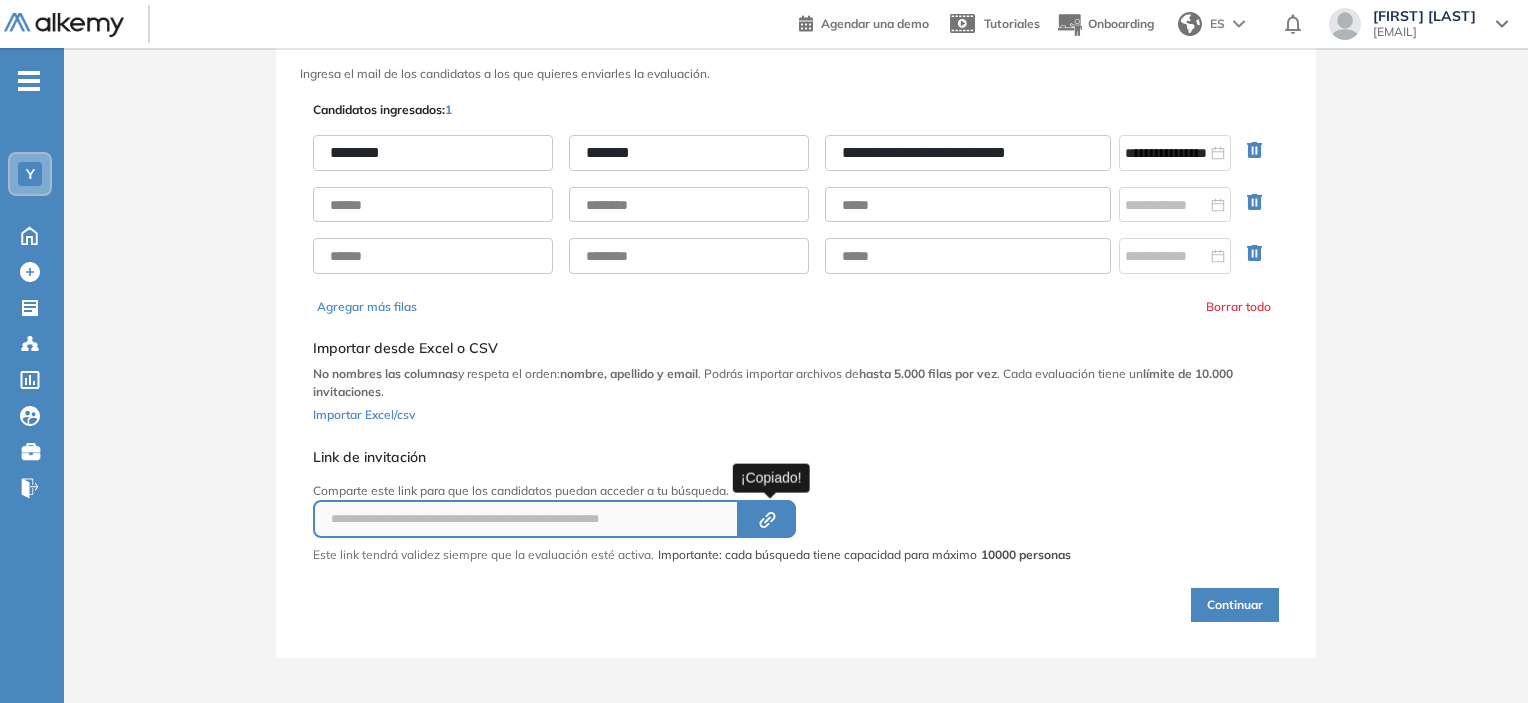 click on "Created by potrace 1.16, written by Peter Selinger 2001-2019" 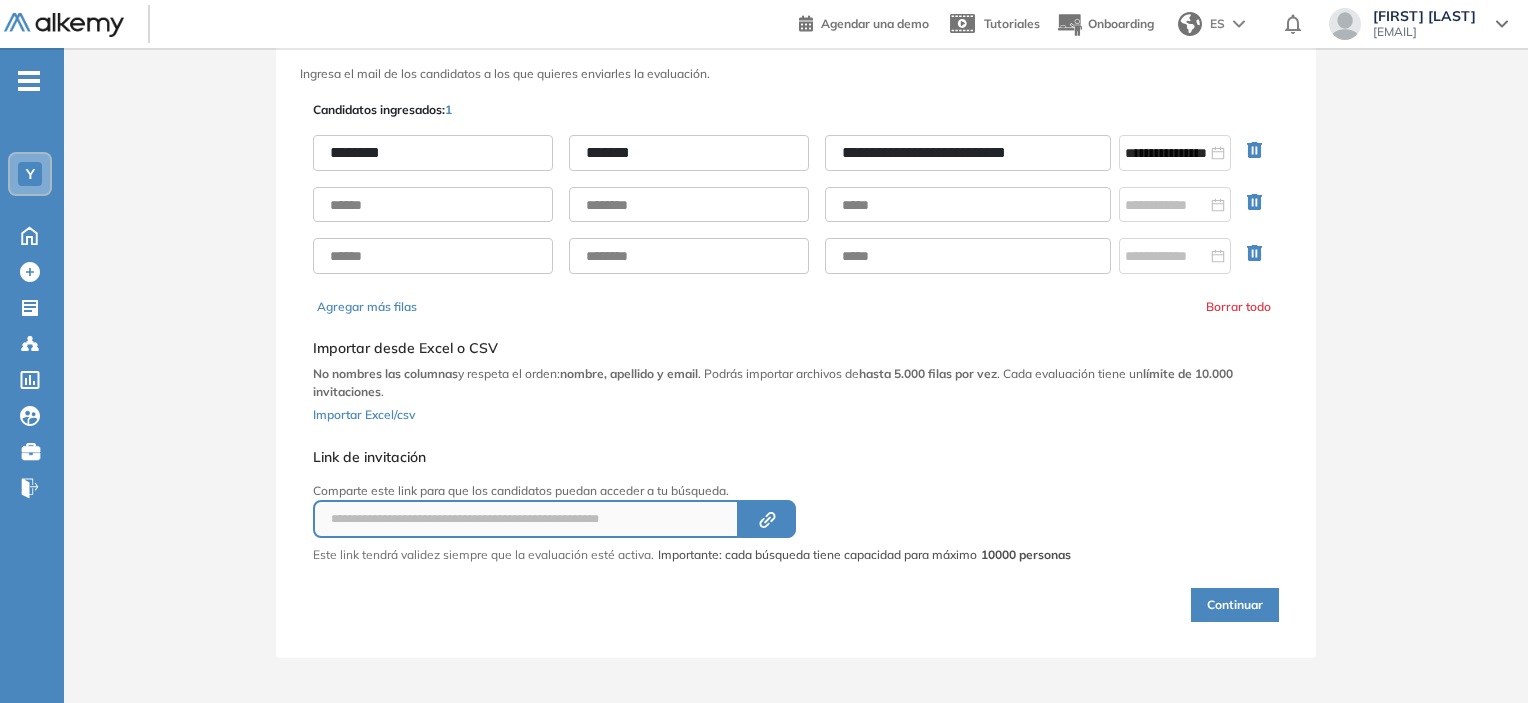 click on "Continuar" at bounding box center (1235, 605) 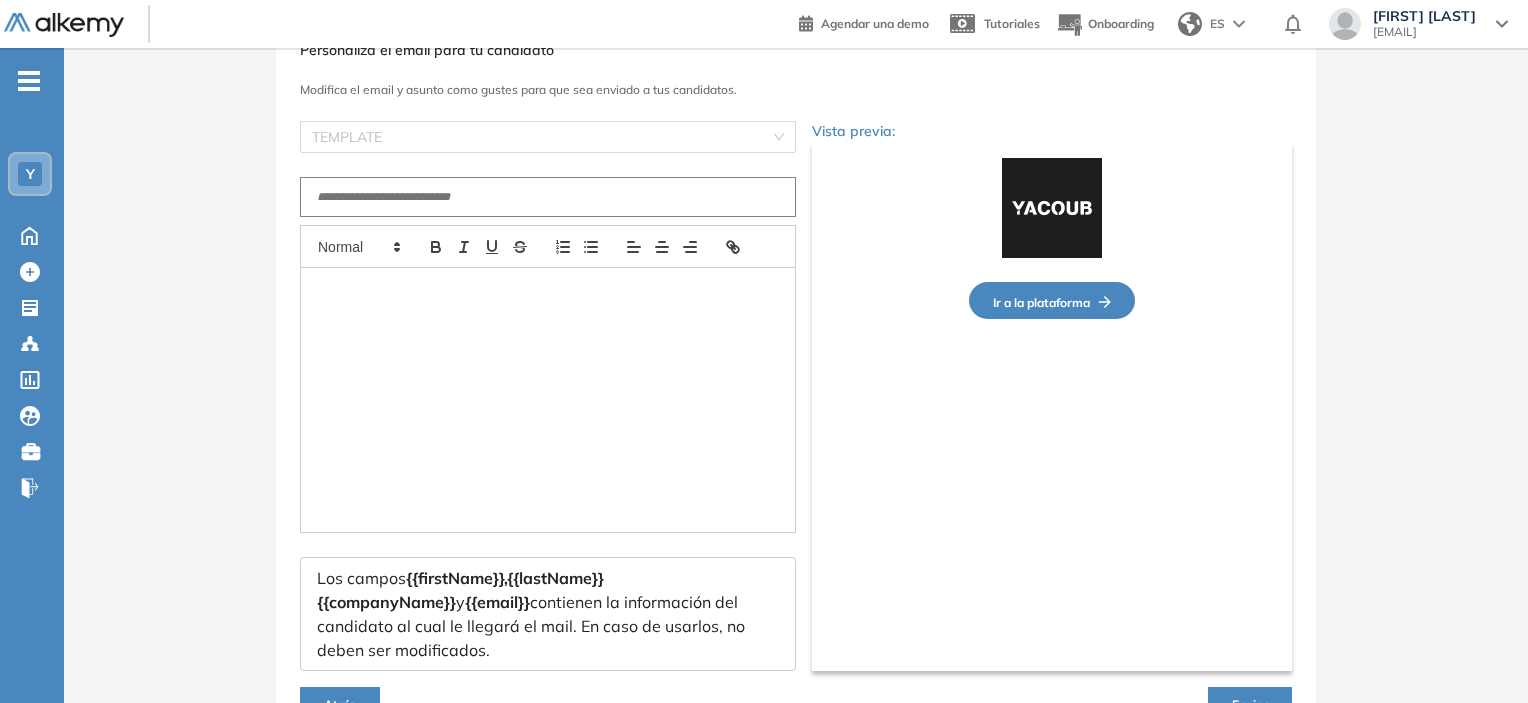 type on "**********" 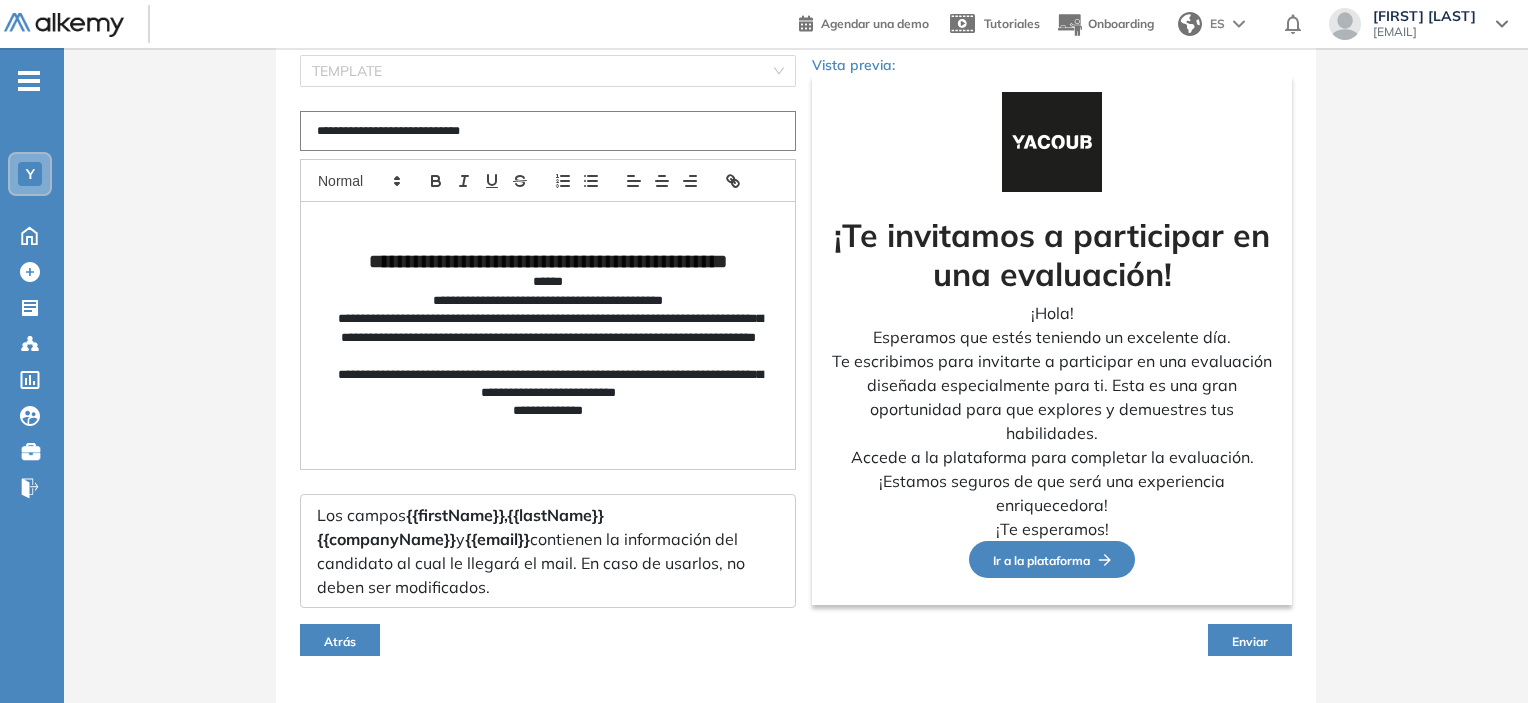 scroll, scrollTop: 198, scrollLeft: 0, axis: vertical 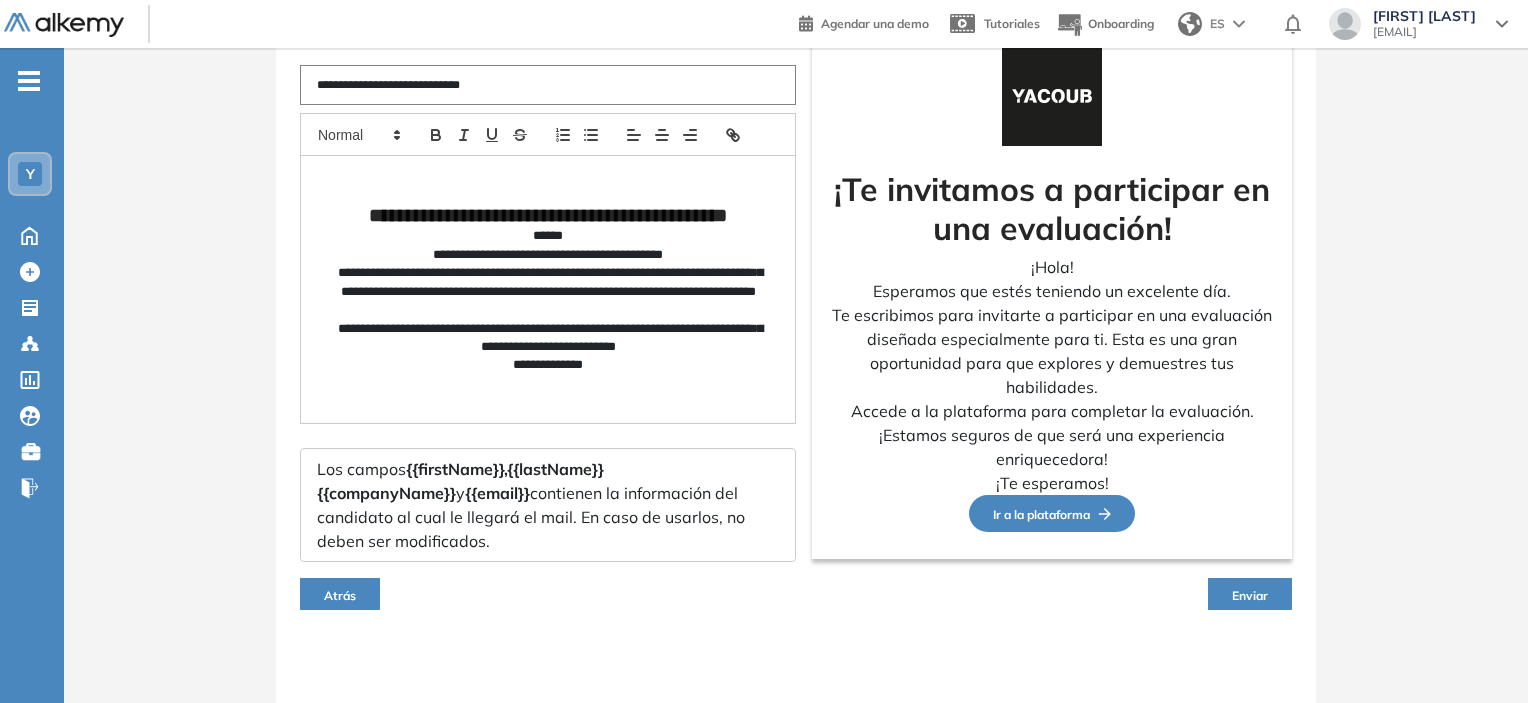 click on "Enviar" at bounding box center [1250, 595] 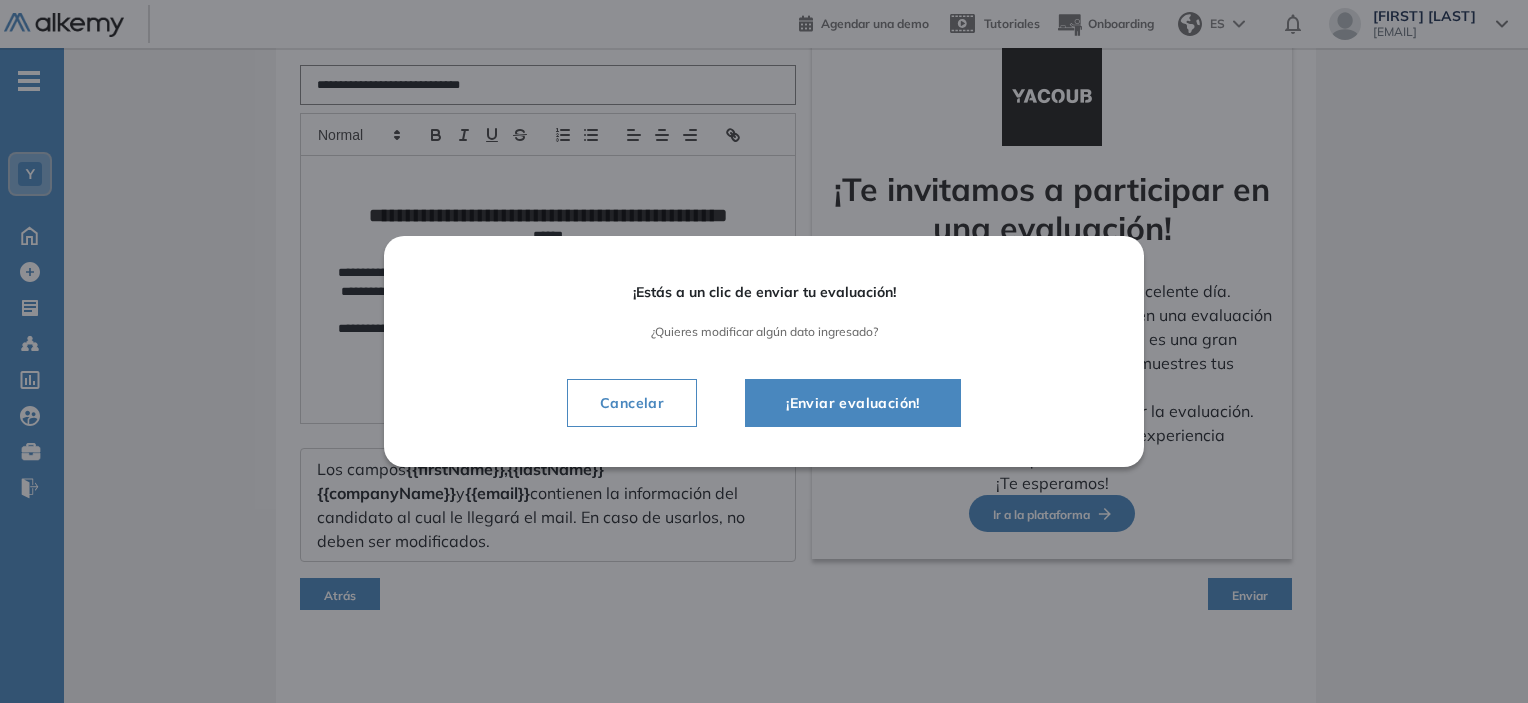 click on "Cancelar" at bounding box center [632, 403] 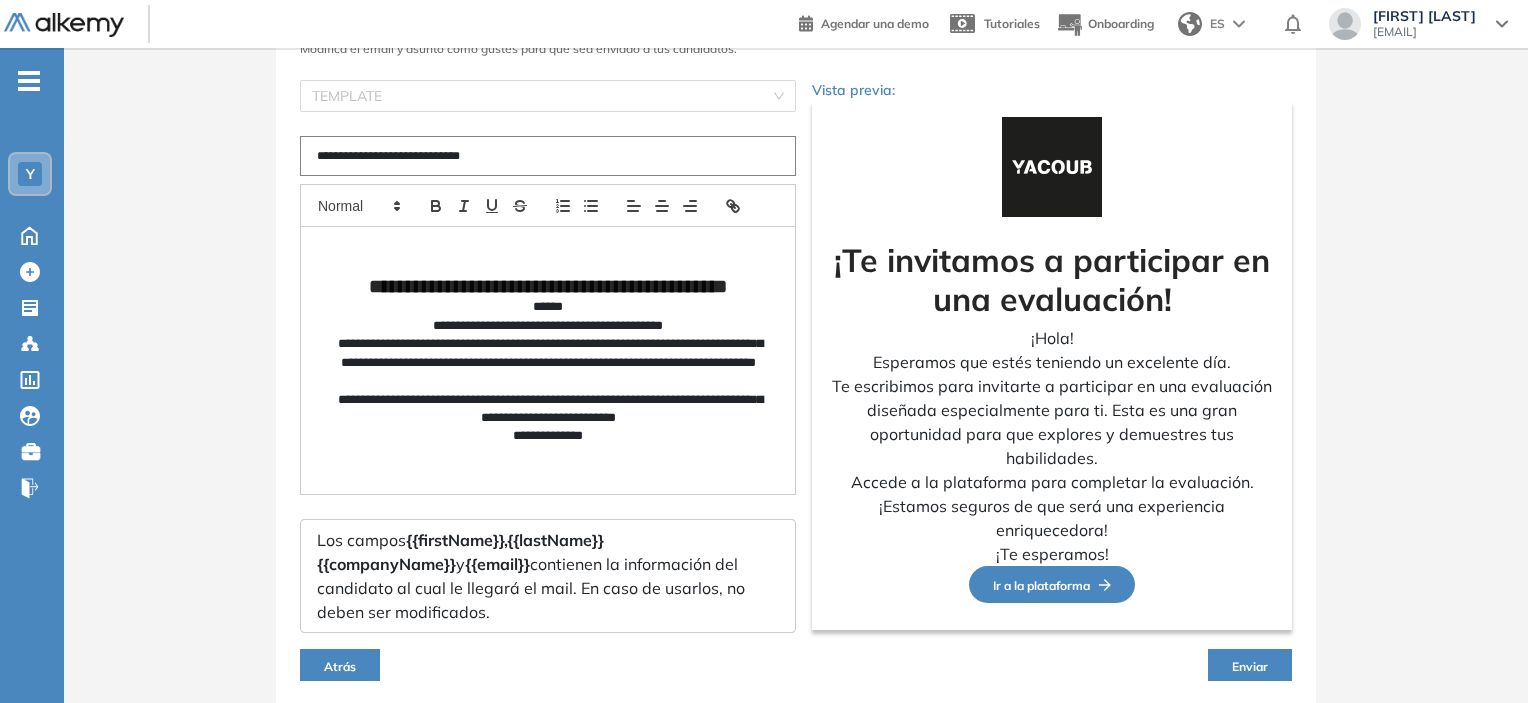 scroll, scrollTop: 98, scrollLeft: 0, axis: vertical 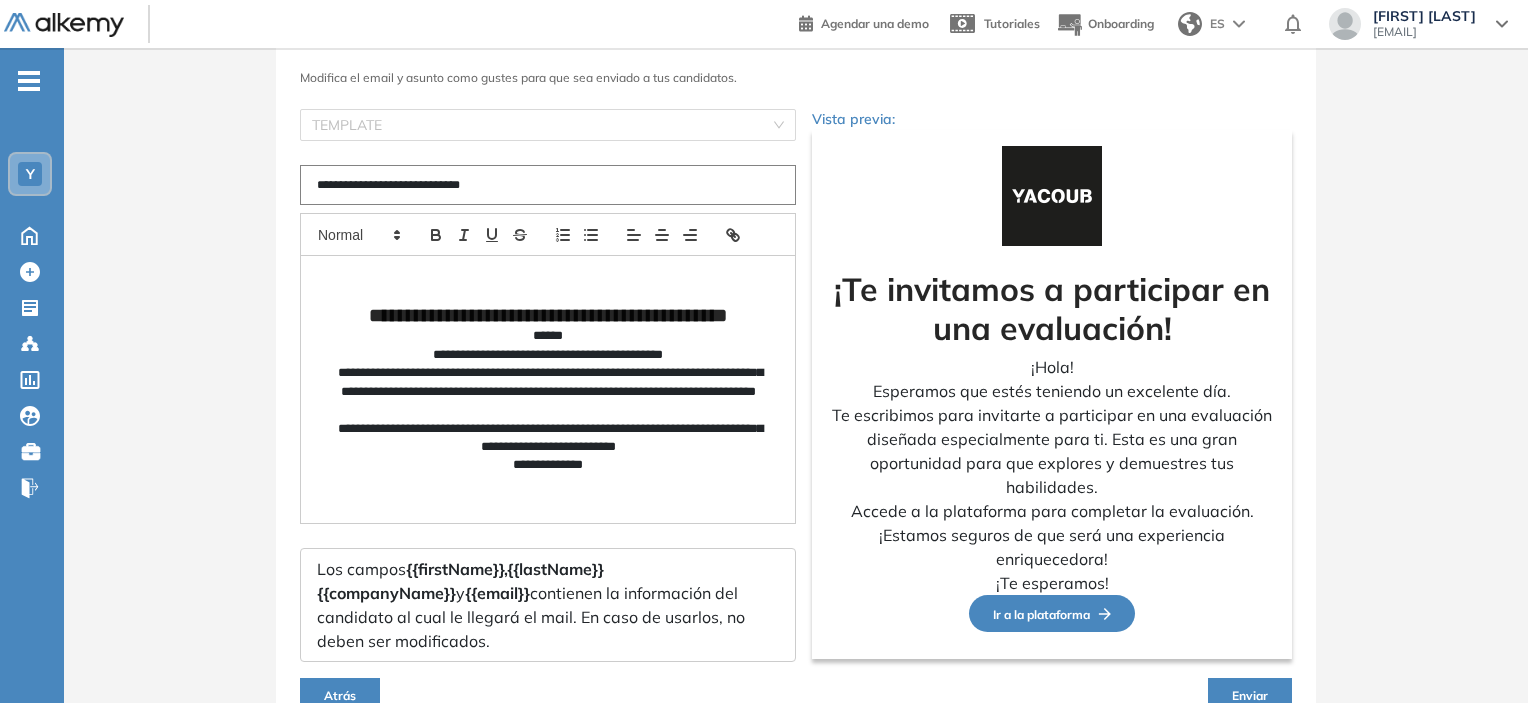 click on "Enviar" at bounding box center [1250, 695] 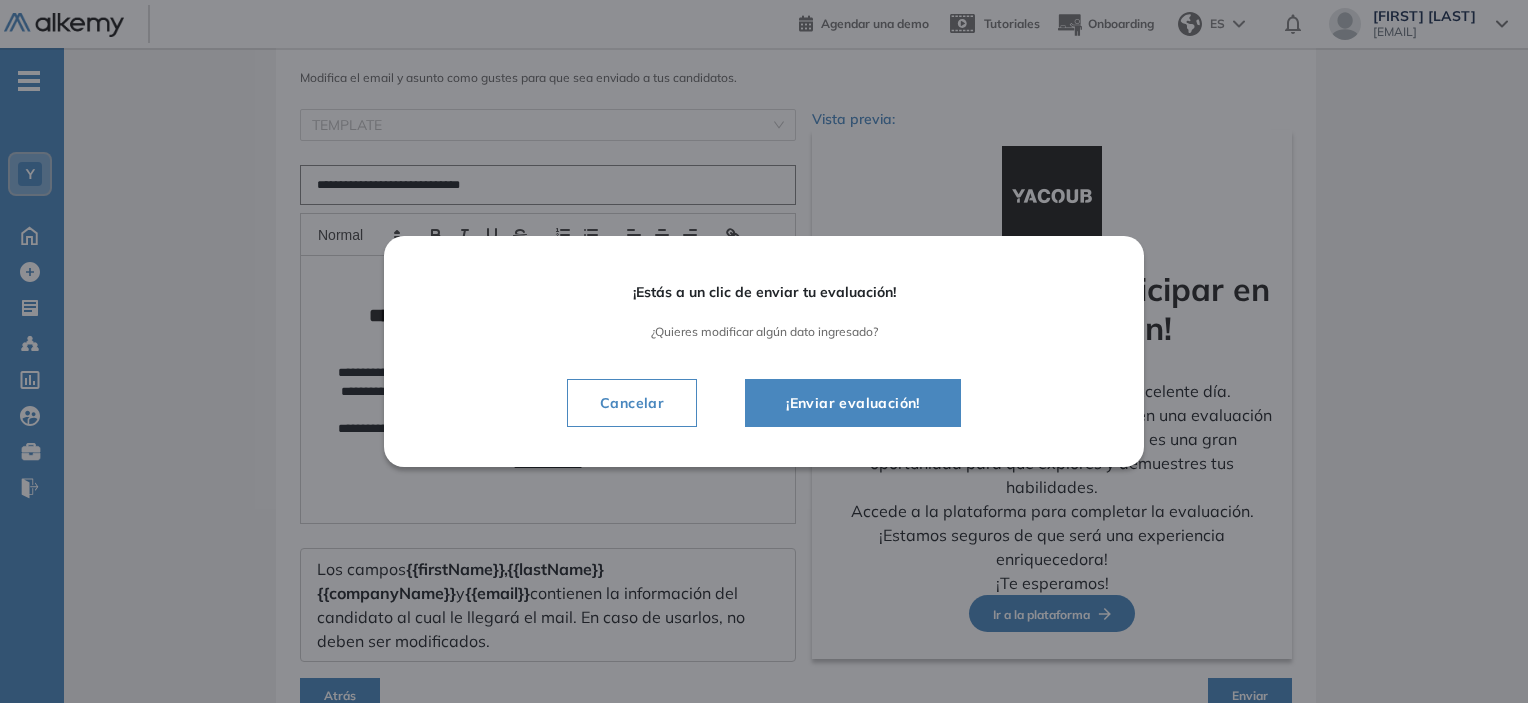 click on "¡Enviar evaluación!" at bounding box center (853, 403) 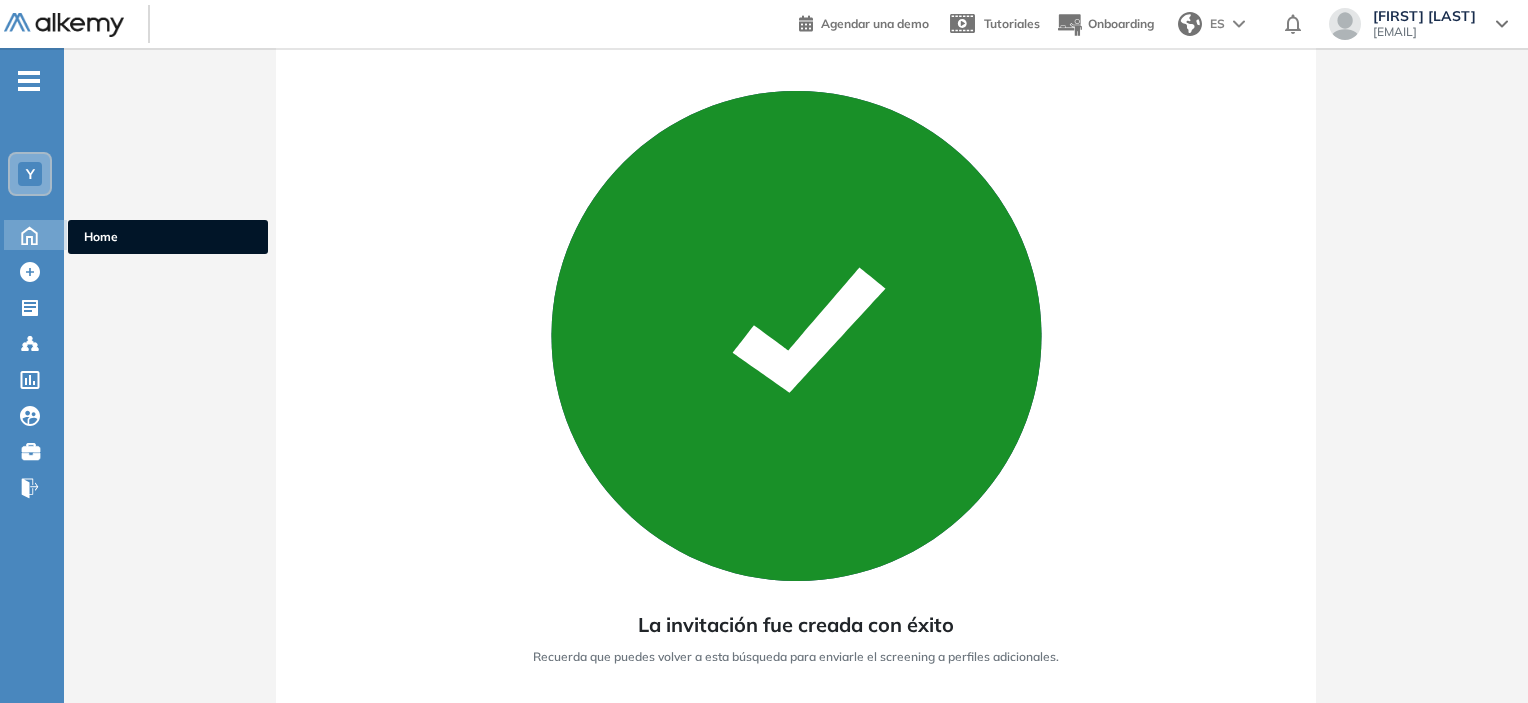 click 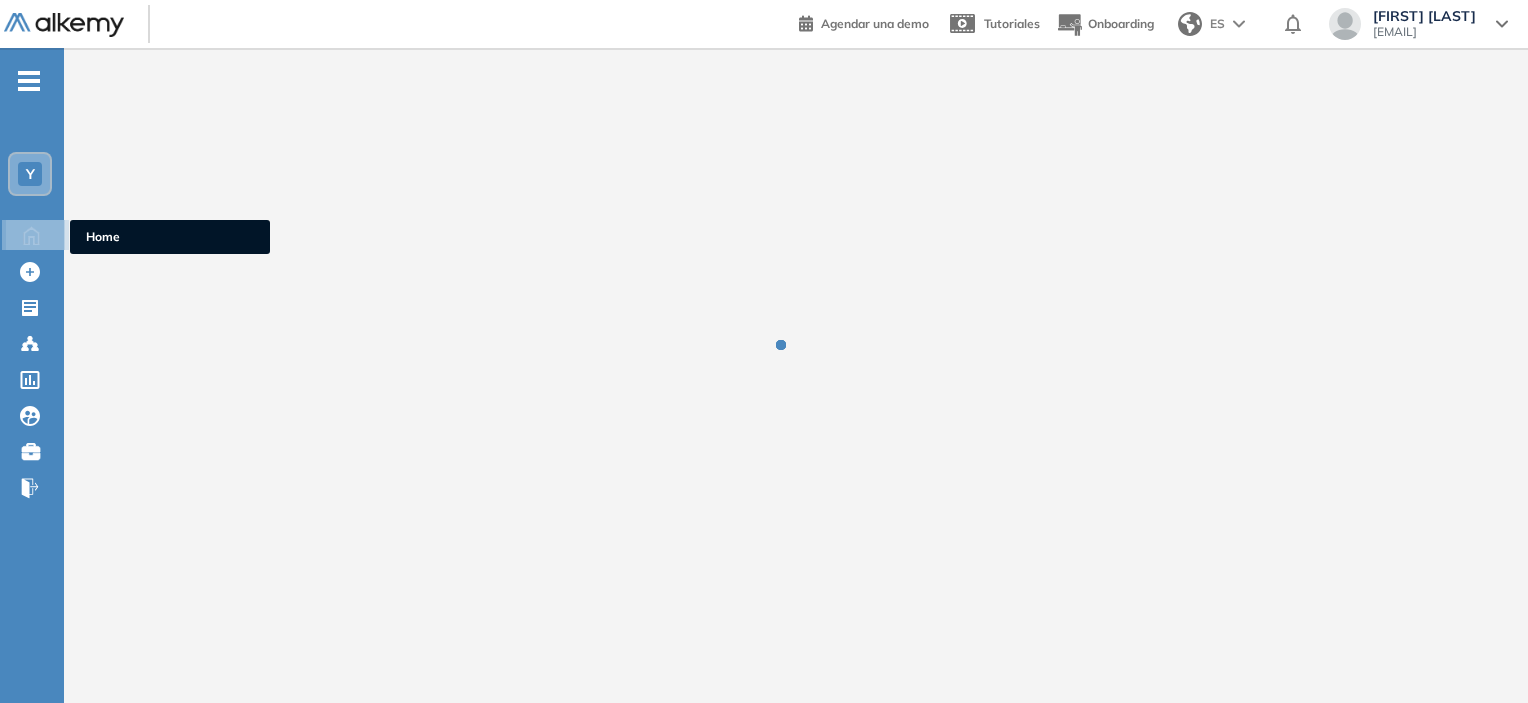 scroll, scrollTop: 0, scrollLeft: 0, axis: both 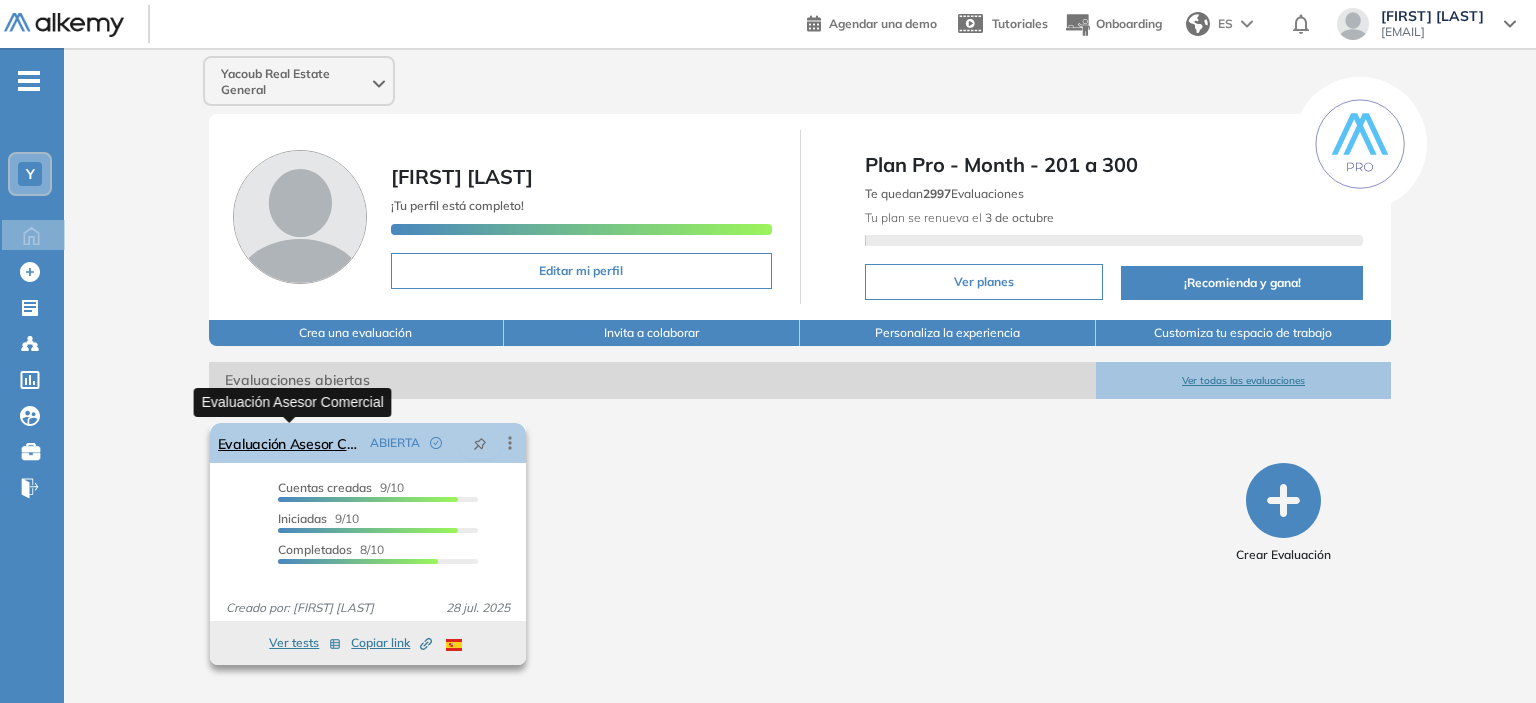 click on "Evaluación Asesor Comercial" at bounding box center [290, 443] 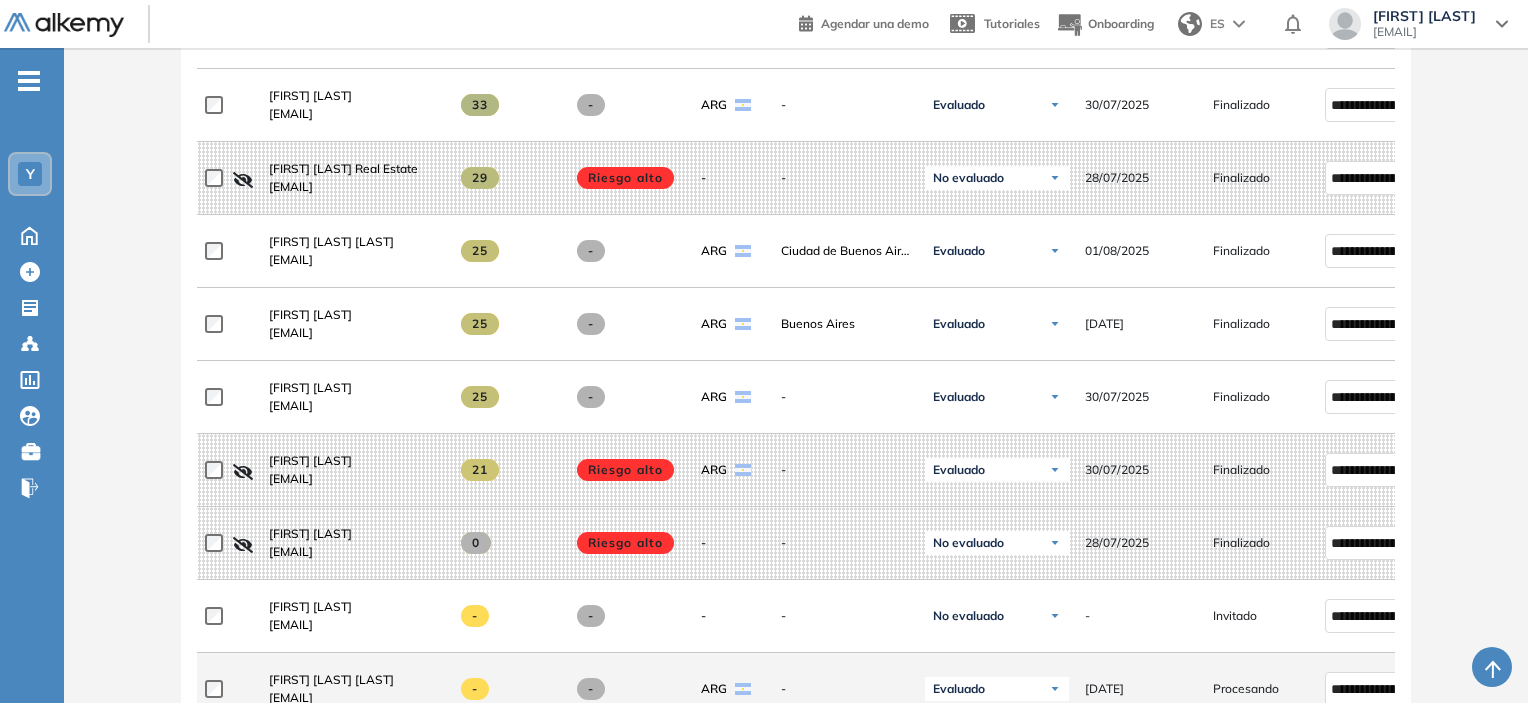 scroll, scrollTop: 700, scrollLeft: 0, axis: vertical 